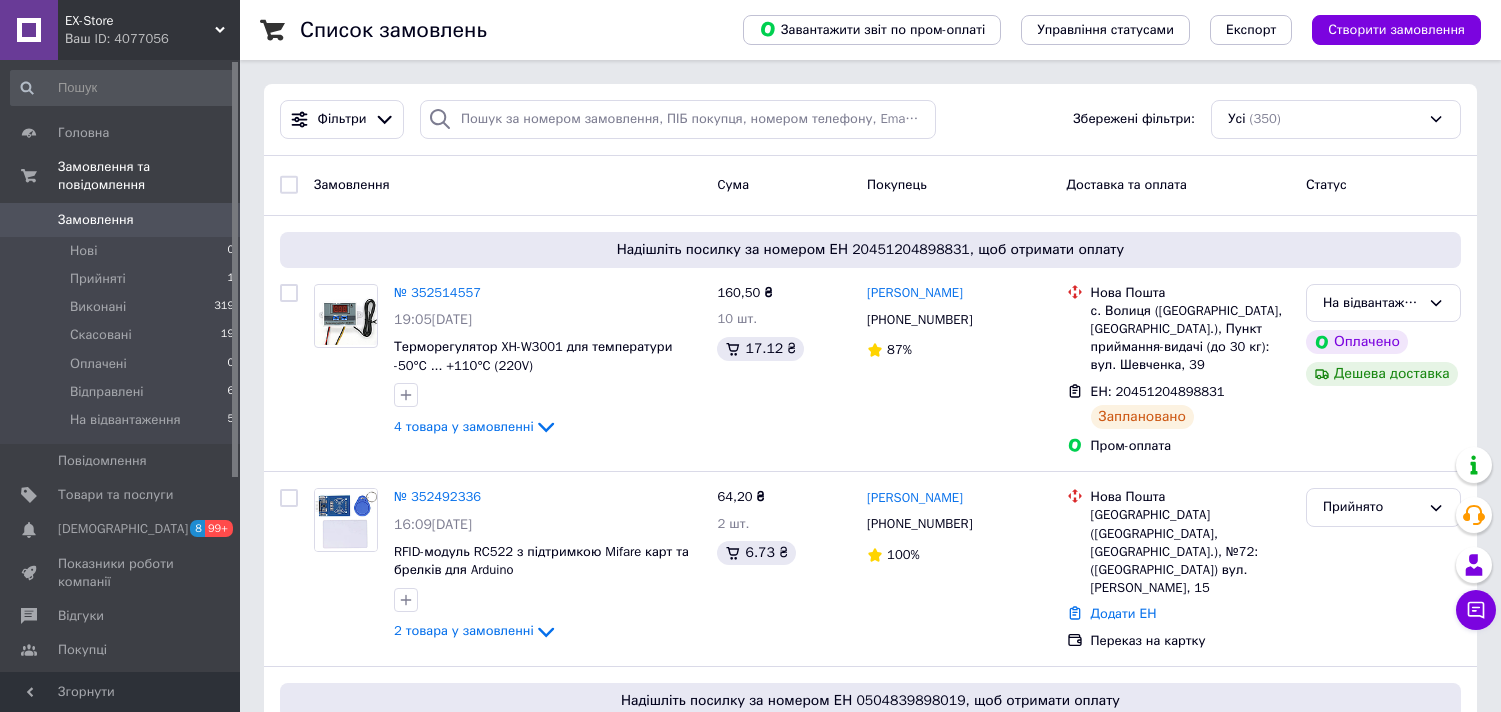 scroll, scrollTop: 0, scrollLeft: 0, axis: both 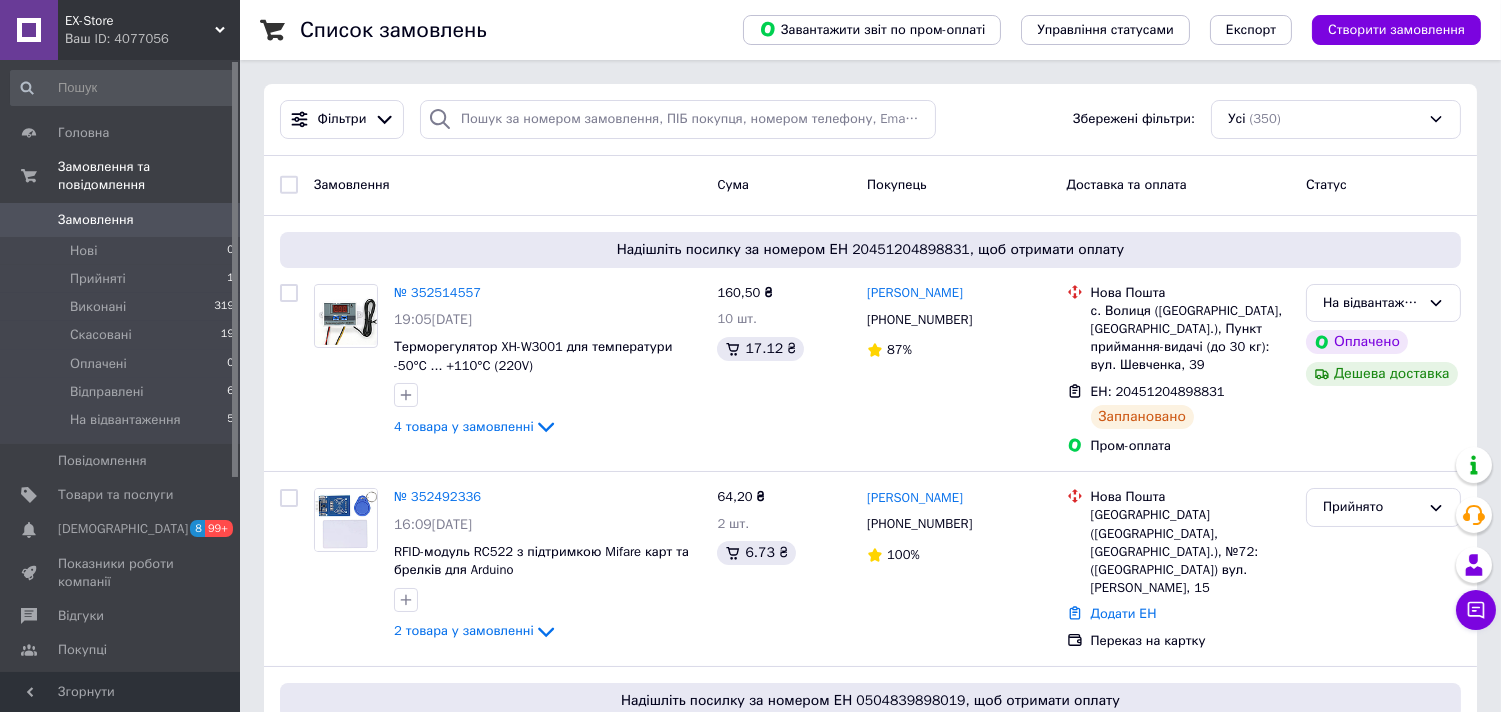 click on "Список замовлень   Завантажити звіт по пром-оплаті Управління статусами Експорт Створити замовлення Фільтри Збережені фільтри: Усі (350) Замовлення Cума Покупець Доставка та оплата Статус Надішліть посилку за номером ЕН 20451204898831, щоб отримати оплату № 352514557 19:05[DATE] Терморегулятор XH-W3001 для температури -50°C ... +110°C (220V) 4 товара у замовленні 160,50 ₴ 10 шт. 17.12 ₴ [PERSON_NAME] [PHONE_NUMBER] 87% Нова Пошта с. Волиця ([GEOGRAPHIC_DATA], [GEOGRAPHIC_DATA].), Пункт приймання-видачі (до 30 кг): вул. Шевченка, 39 ЕН: 20451204898831 Заплановано Пром-оплата На відвантаження Оплачено № 352492336 100%" at bounding box center [870, 9967] 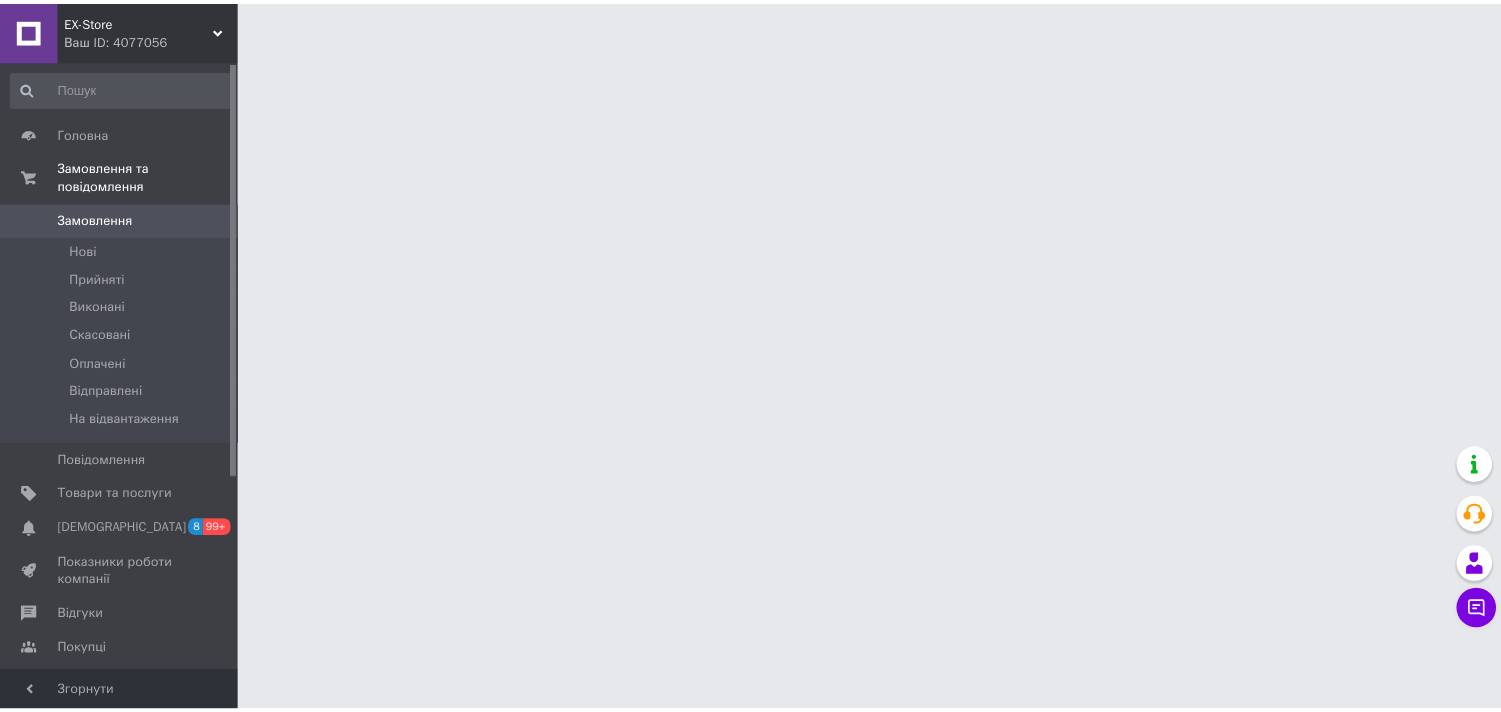 scroll, scrollTop: 0, scrollLeft: 0, axis: both 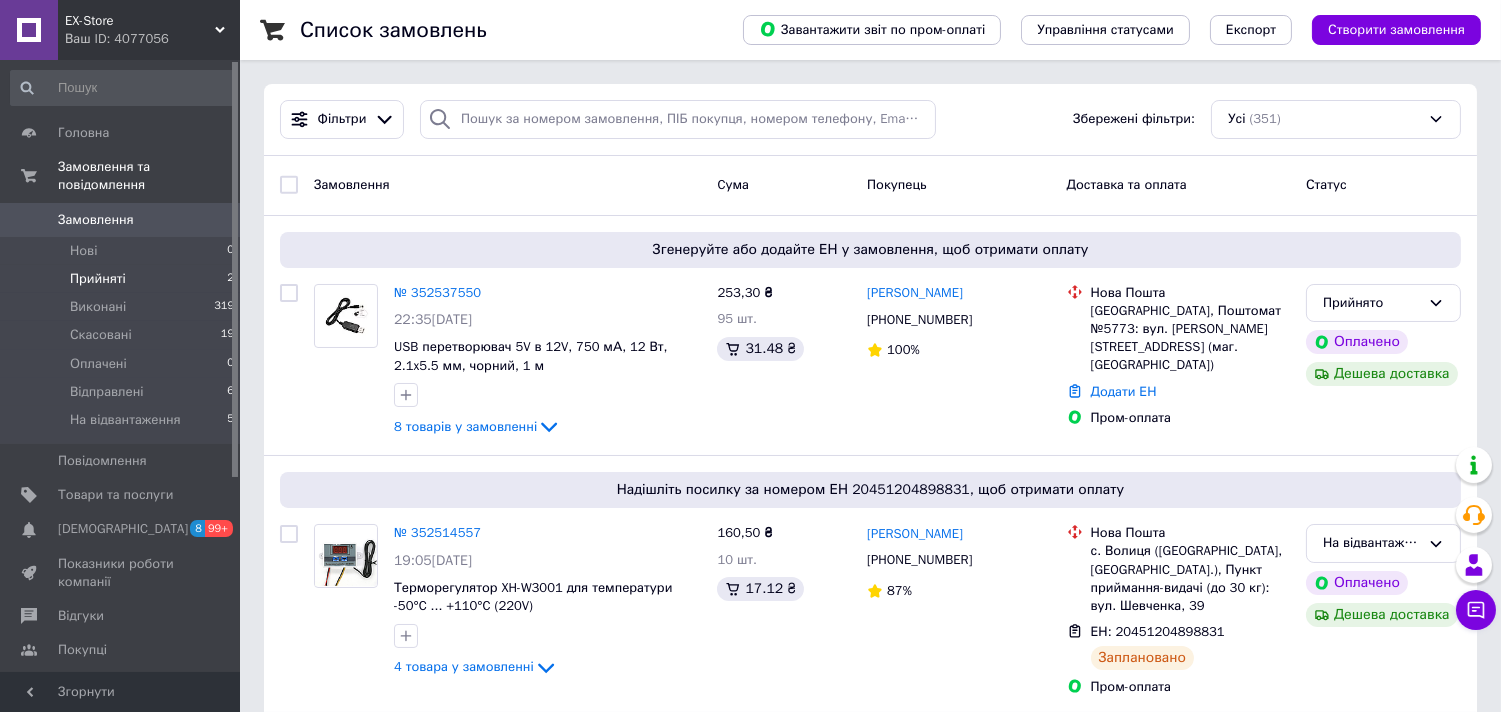 click on "Прийняті 2" at bounding box center [123, 279] 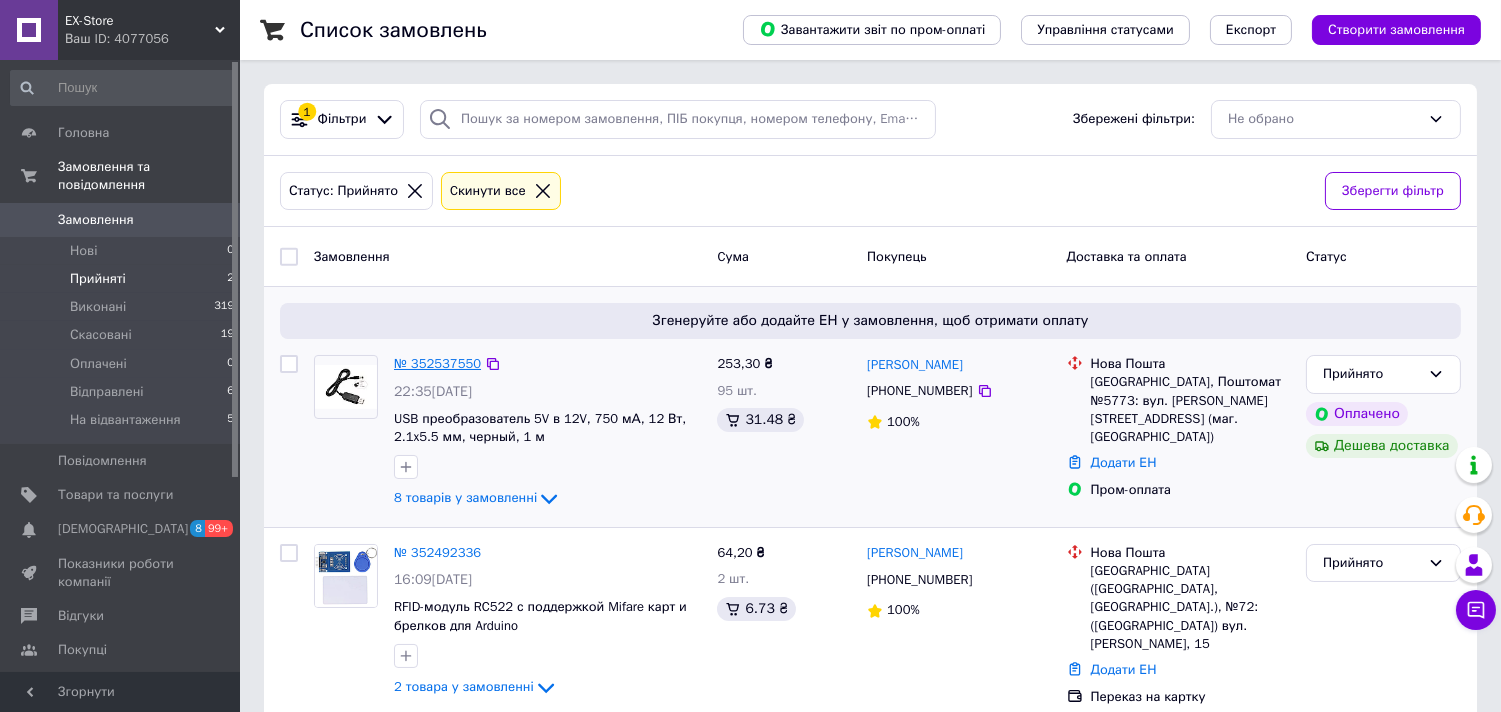 click on "№ 352537550" at bounding box center [437, 363] 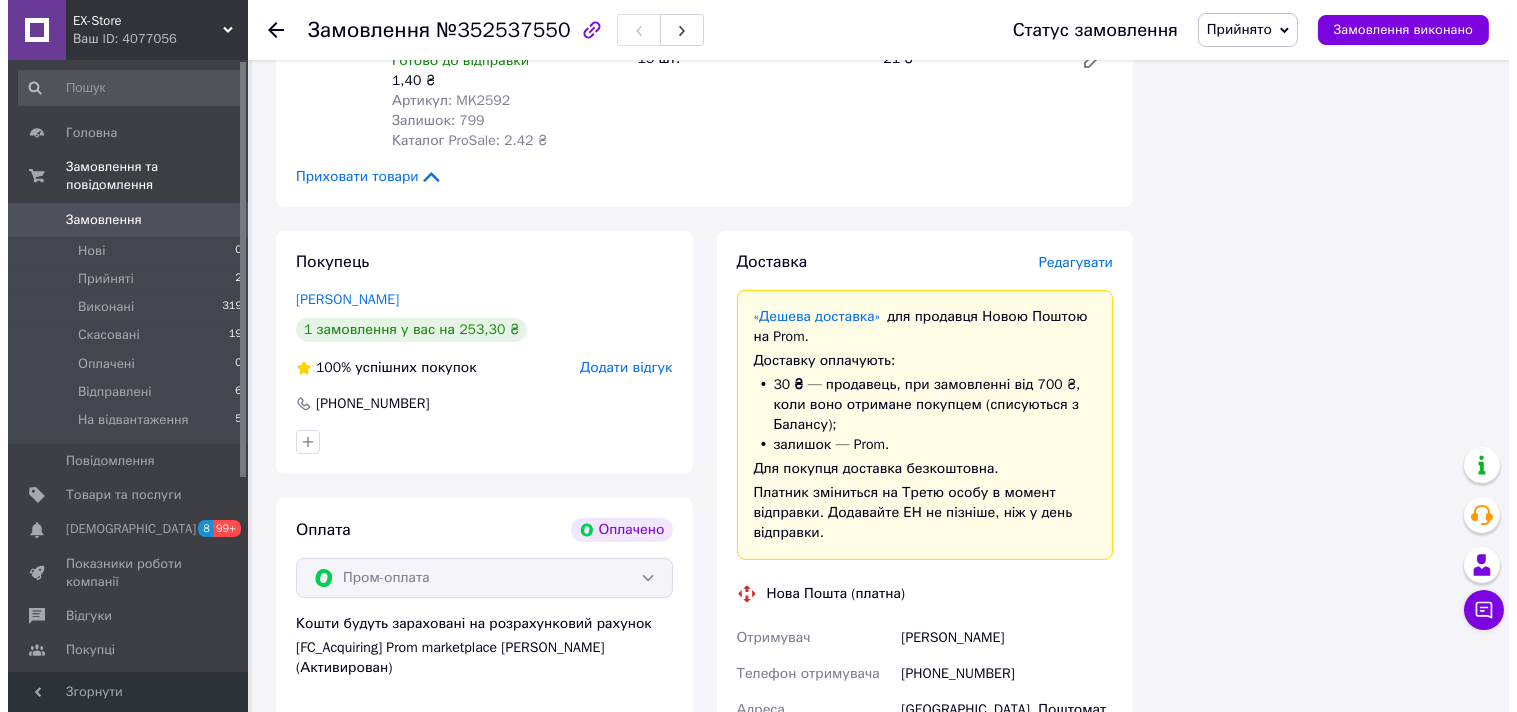 scroll, scrollTop: 1555, scrollLeft: 0, axis: vertical 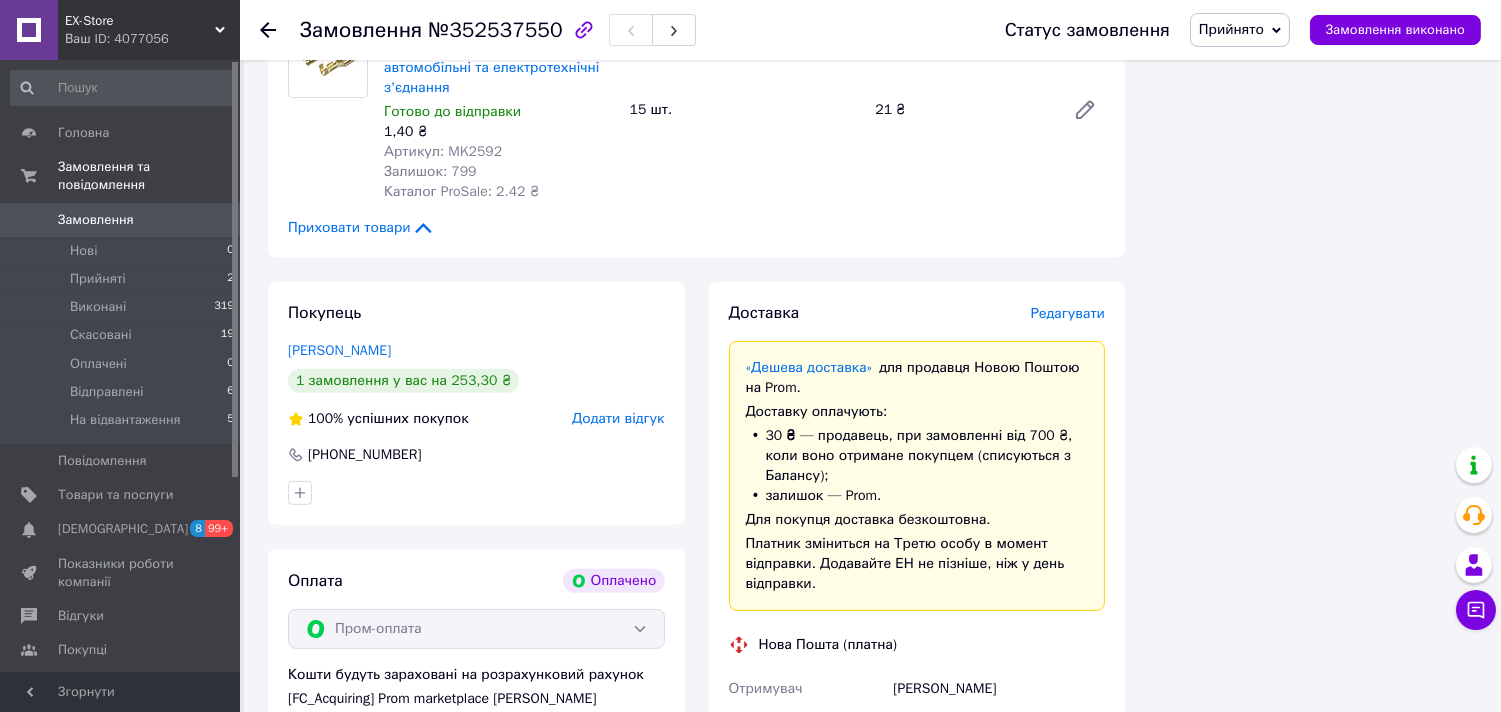 click on "Редагувати" at bounding box center [1068, 313] 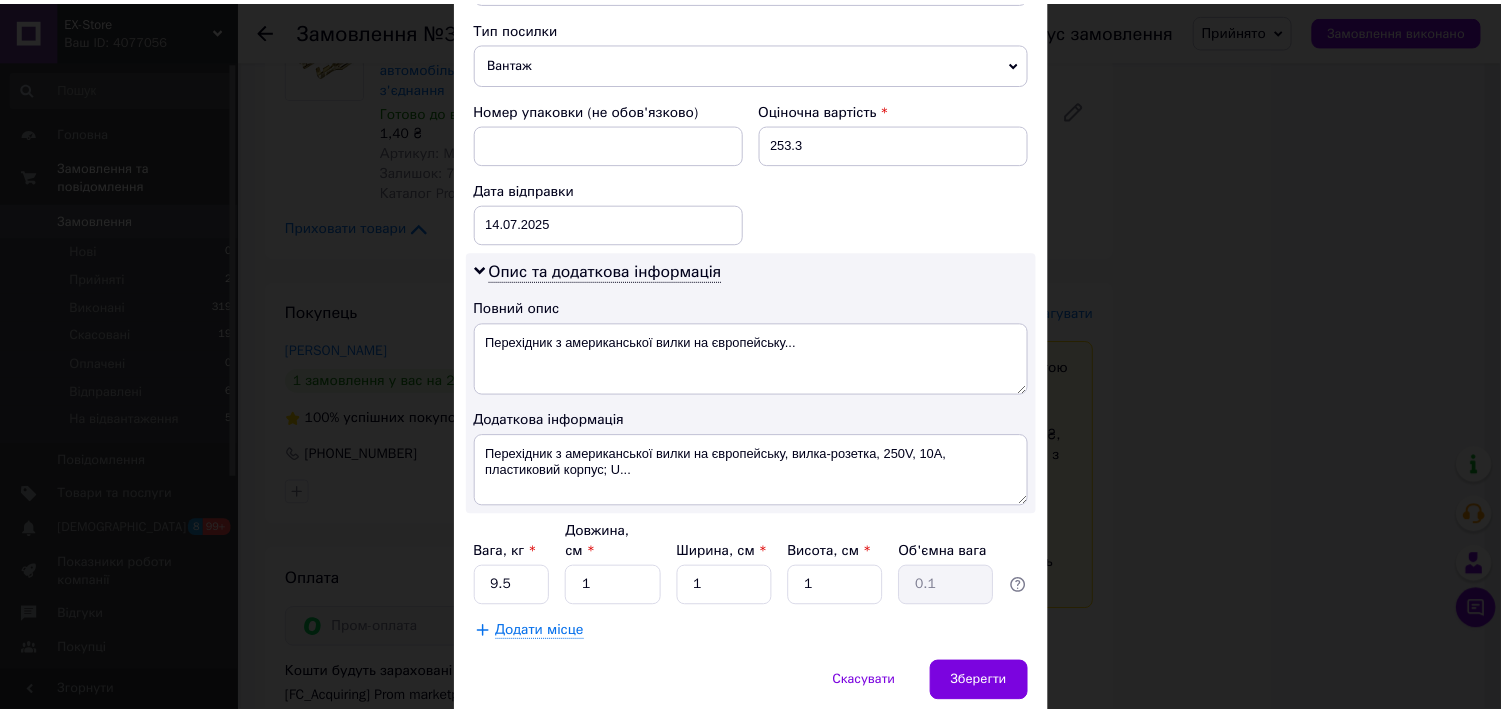 scroll, scrollTop: 842, scrollLeft: 0, axis: vertical 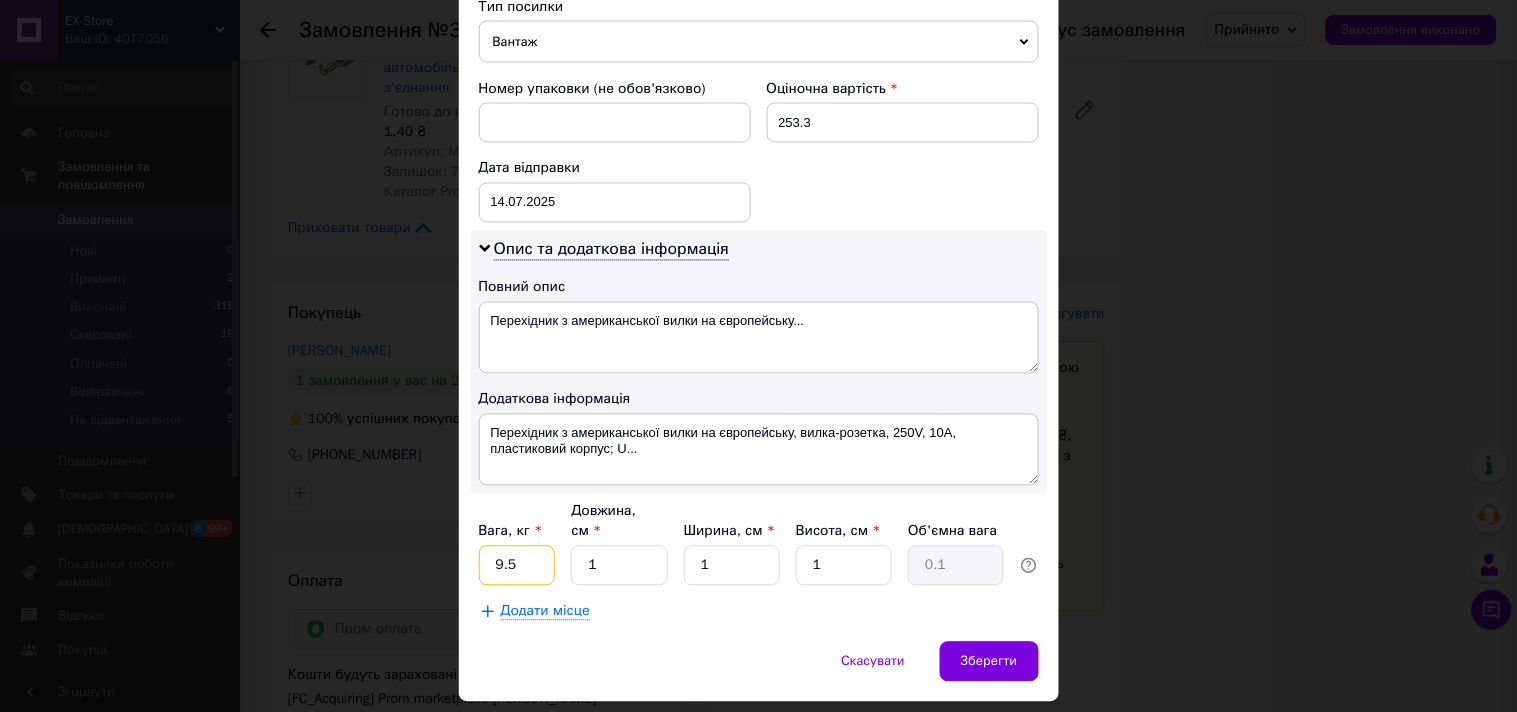 drag, startPoint x: 528, startPoint y: 508, endPoint x: 474, endPoint y: 518, distance: 54.91812 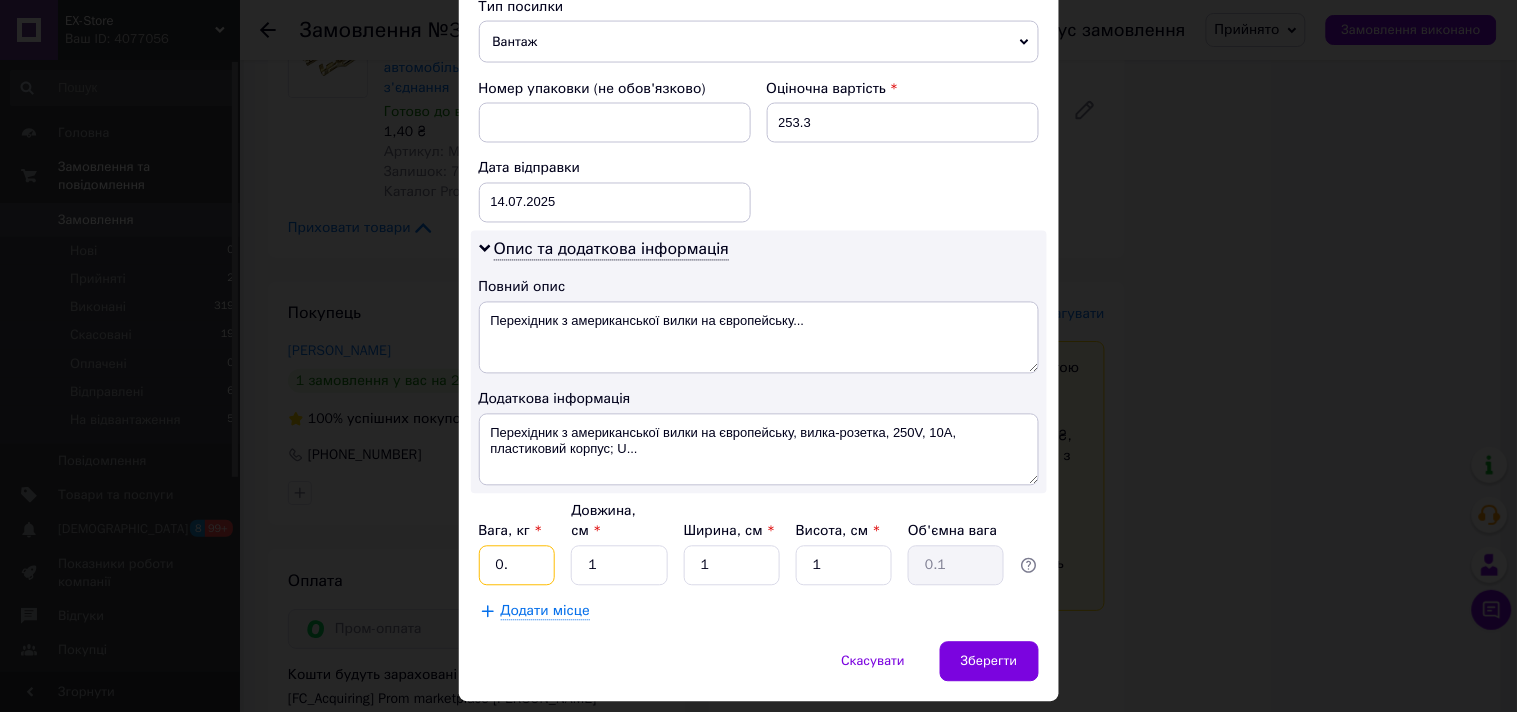 type on "0" 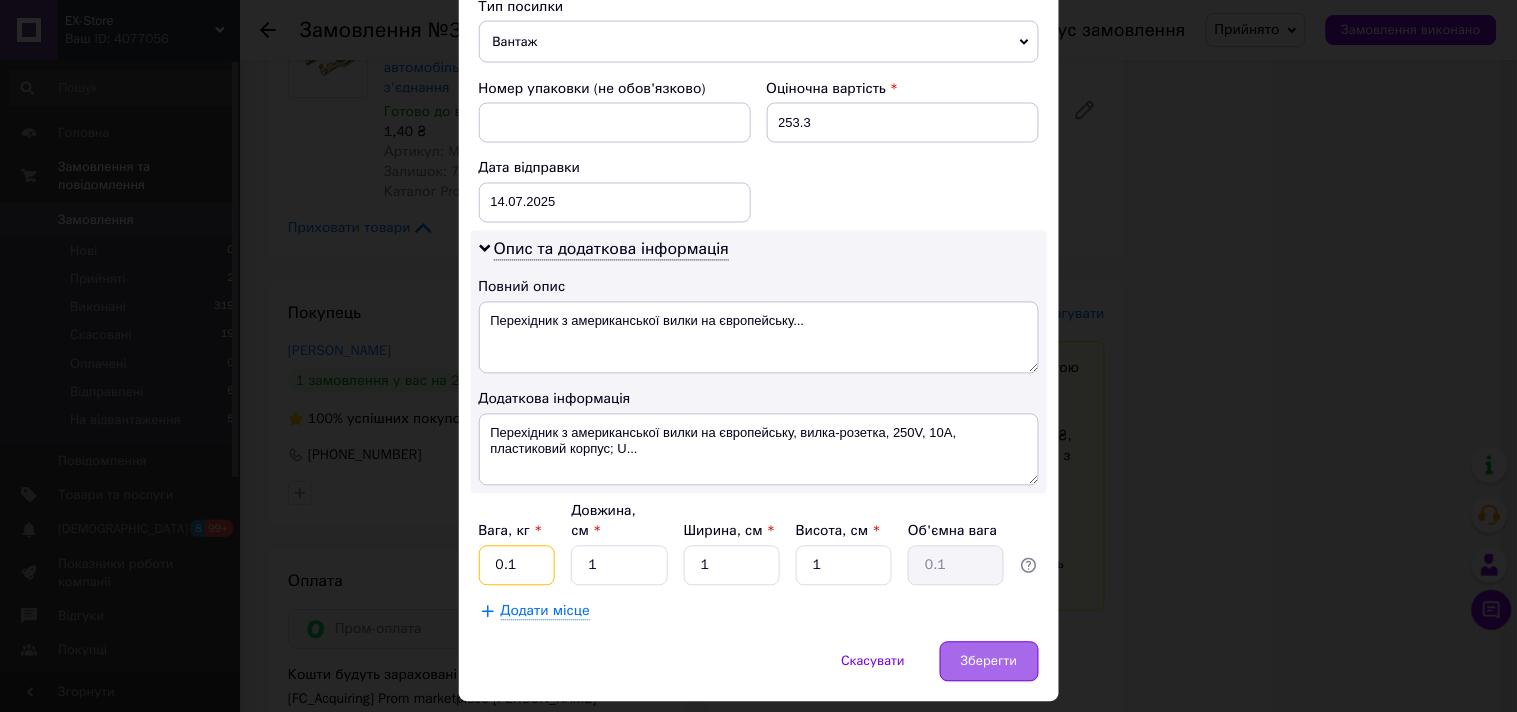 type on "0.1" 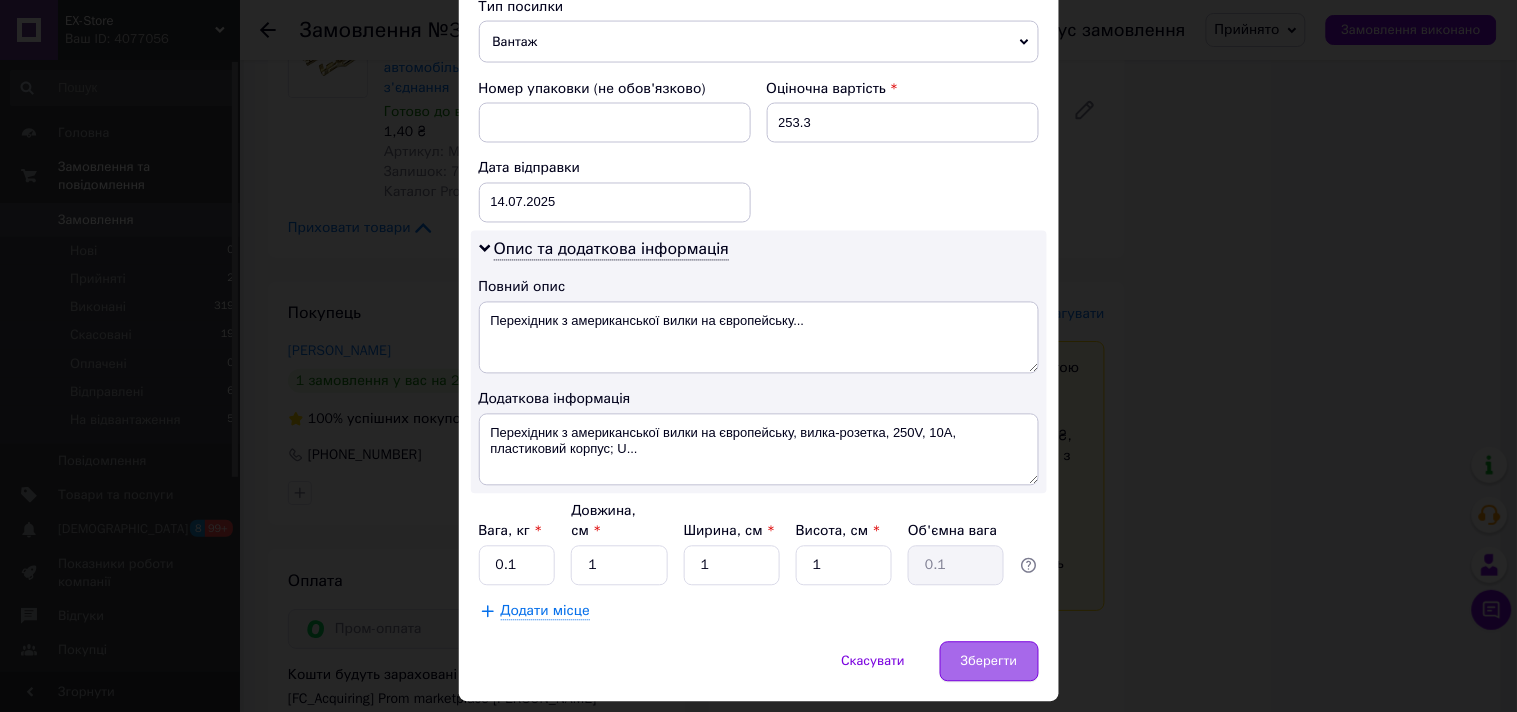click on "Зберегти" at bounding box center [989, 662] 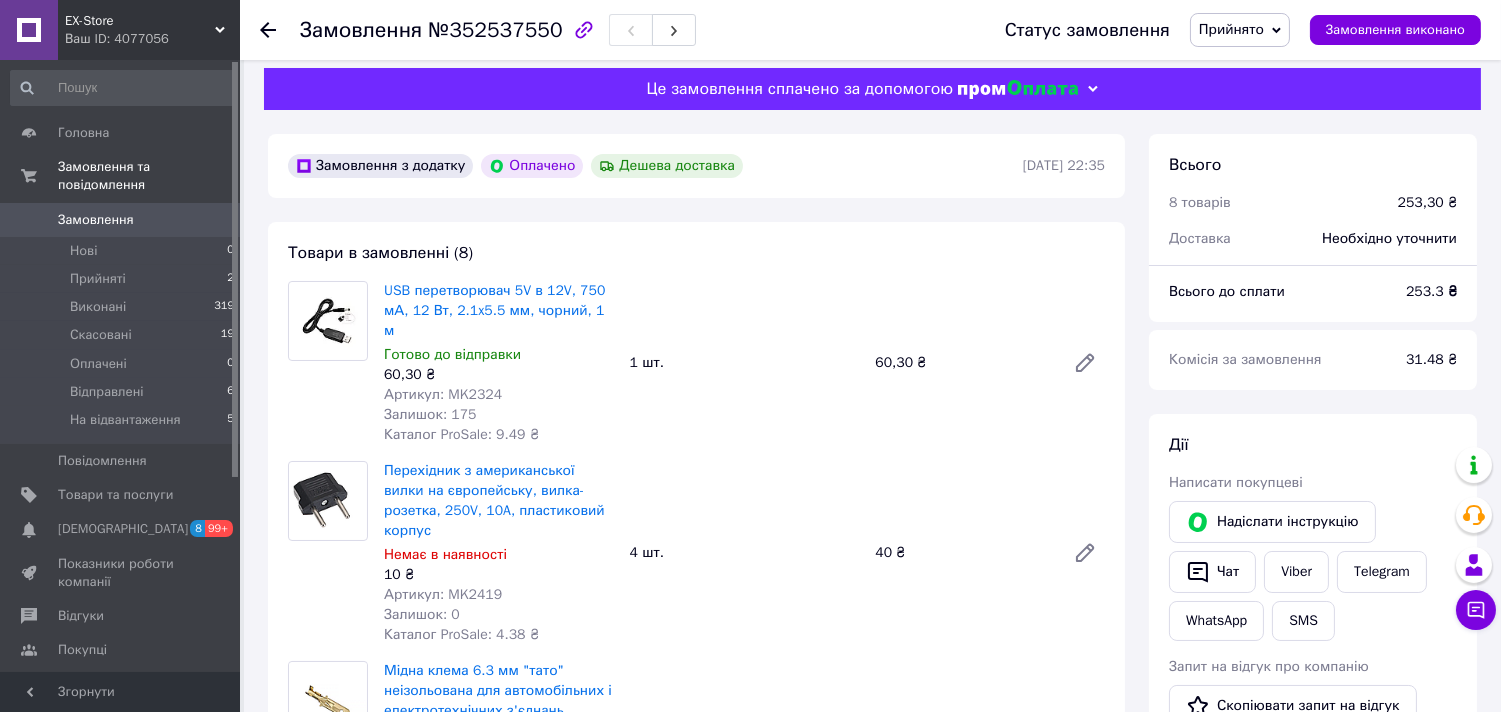 scroll, scrollTop: 0, scrollLeft: 0, axis: both 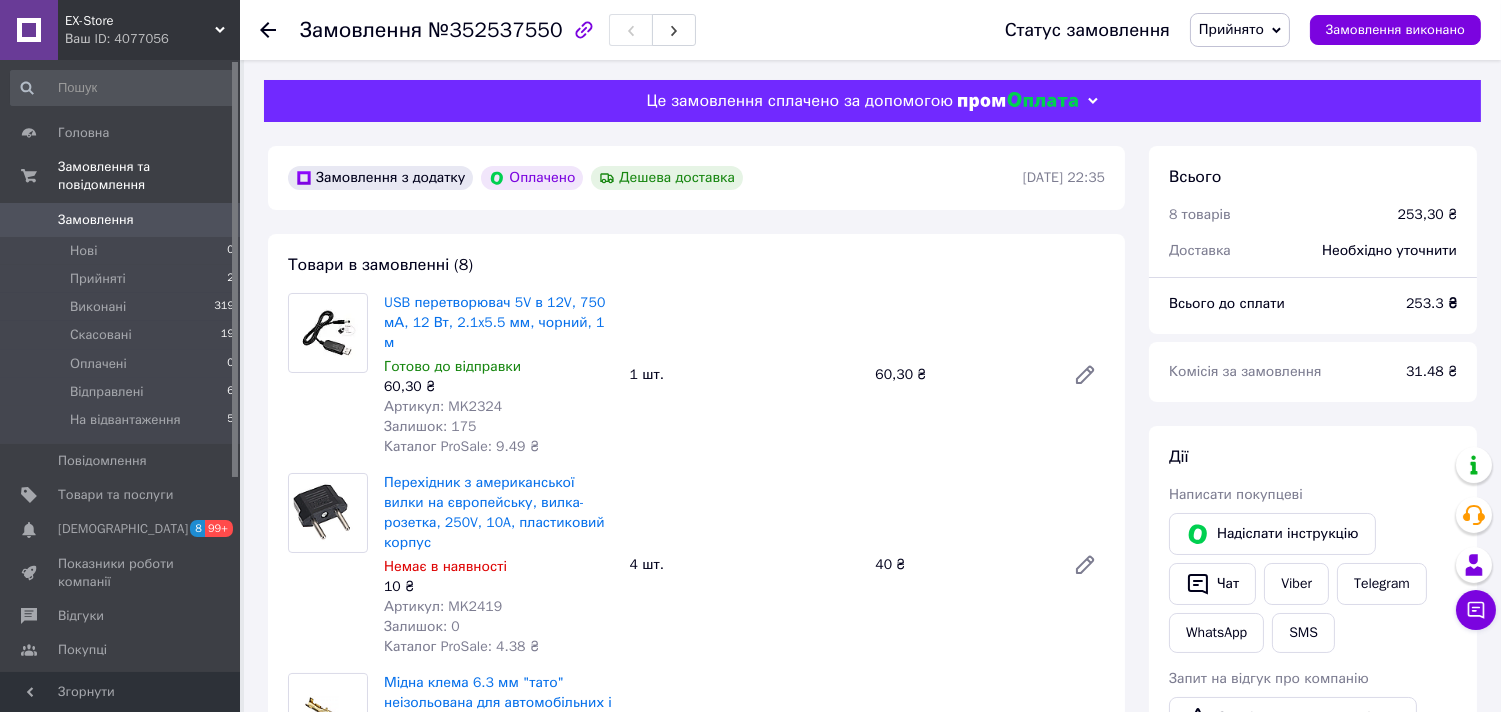 click on "Артикул: MK2324" at bounding box center (443, 406) 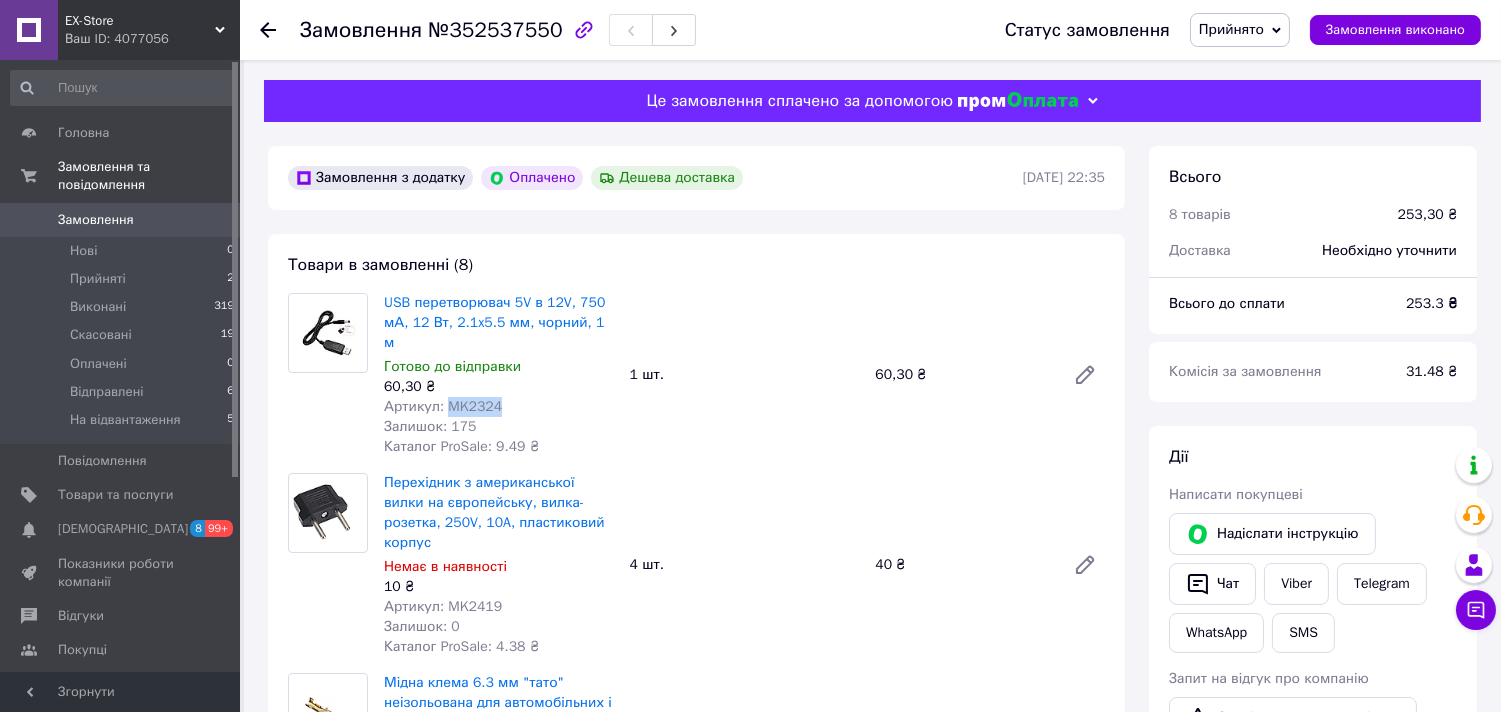 click on "Артикул: MK2324" at bounding box center [443, 406] 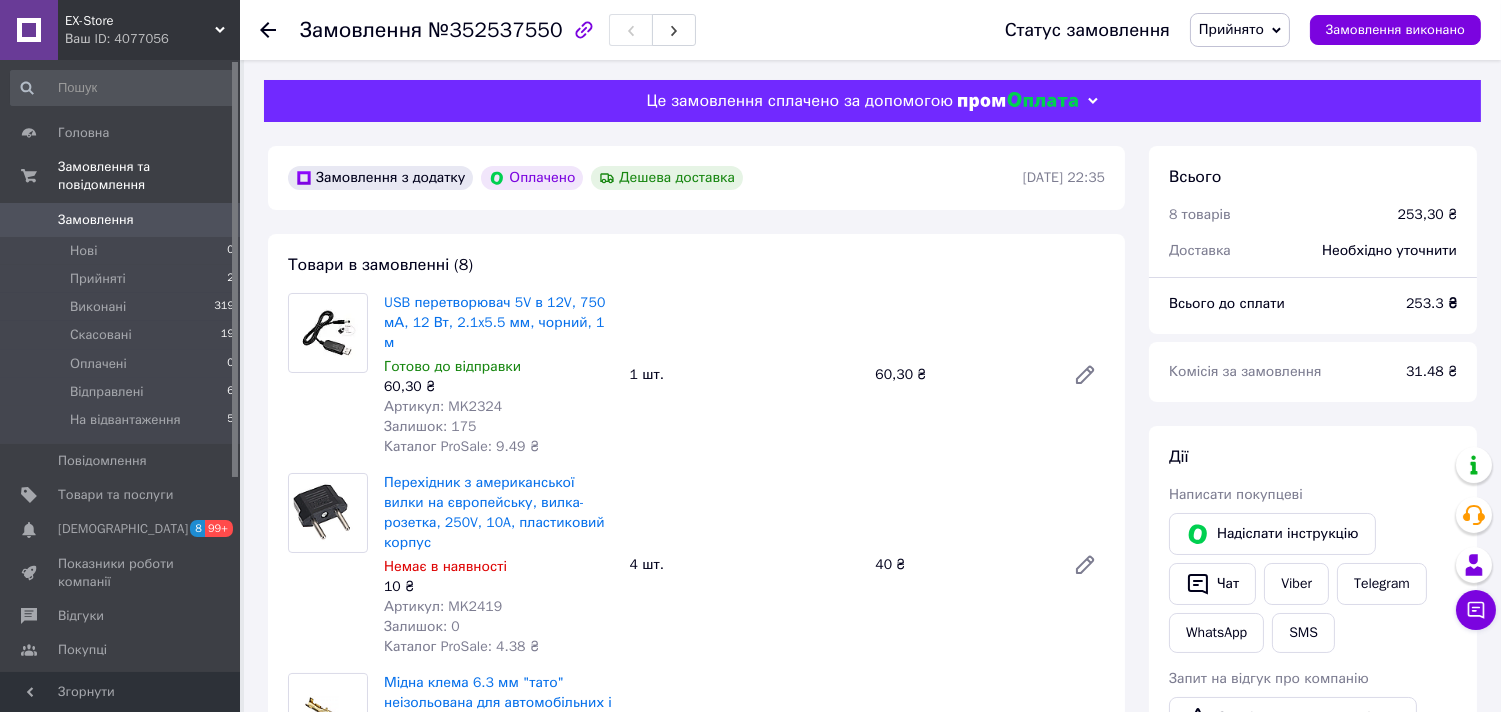 click on "Замовлення з додатку Оплачено Дешева доставка 13.07.2025 | 22:35 Товари в замовленні (8) USB перетворювач 5V в 12V, 750 мА, 12 Вт, 2.1x5.5 мм, чорний, 1 м Готово до відправки 60,30 ₴ Артикул: MK2324 Залишок: 175 Каталог ProSale: 9.49 ₴  1 шт. 60,30 ₴ Перехідник з американської вилки на європейську, вилка-розетка, 250V, 10A, пластиковий корпус Немає в наявності 10 ₴ Артикул: MK2419 Залишок: 0 Каталог ProSale: 4.38 ₴  4 шт. 40 ₴ Мідна клема 6.3 мм "тато" неізольована для автомобільних і електротехнічних з'єднань Готово до відправки 2,60 ₴ Артикул: MK2686 Залишок: 894 Каталог ProSale: 4.49 ₴  15 шт. 39 ₴ Готово до відправки 1,60 ₴ 15 шт." at bounding box center (696, 1648) 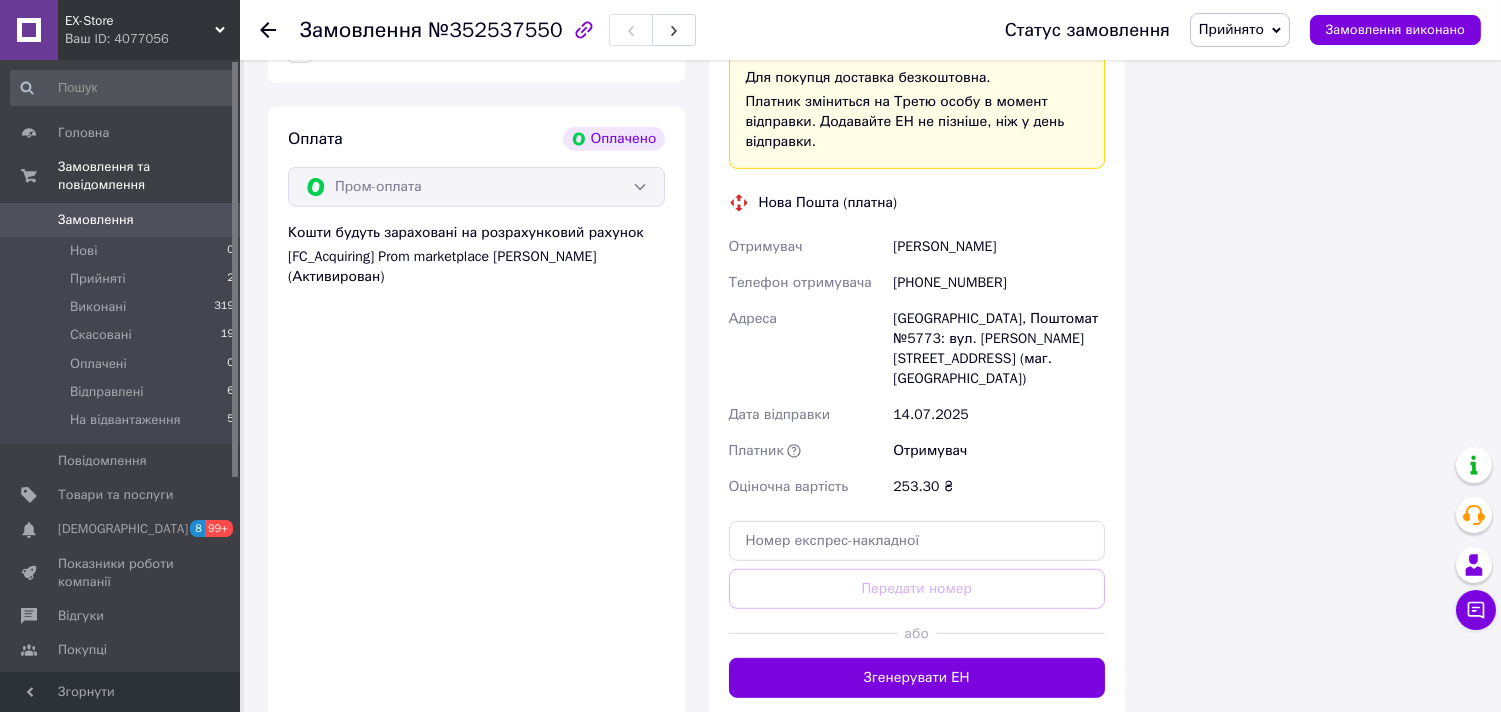 scroll, scrollTop: 2000, scrollLeft: 0, axis: vertical 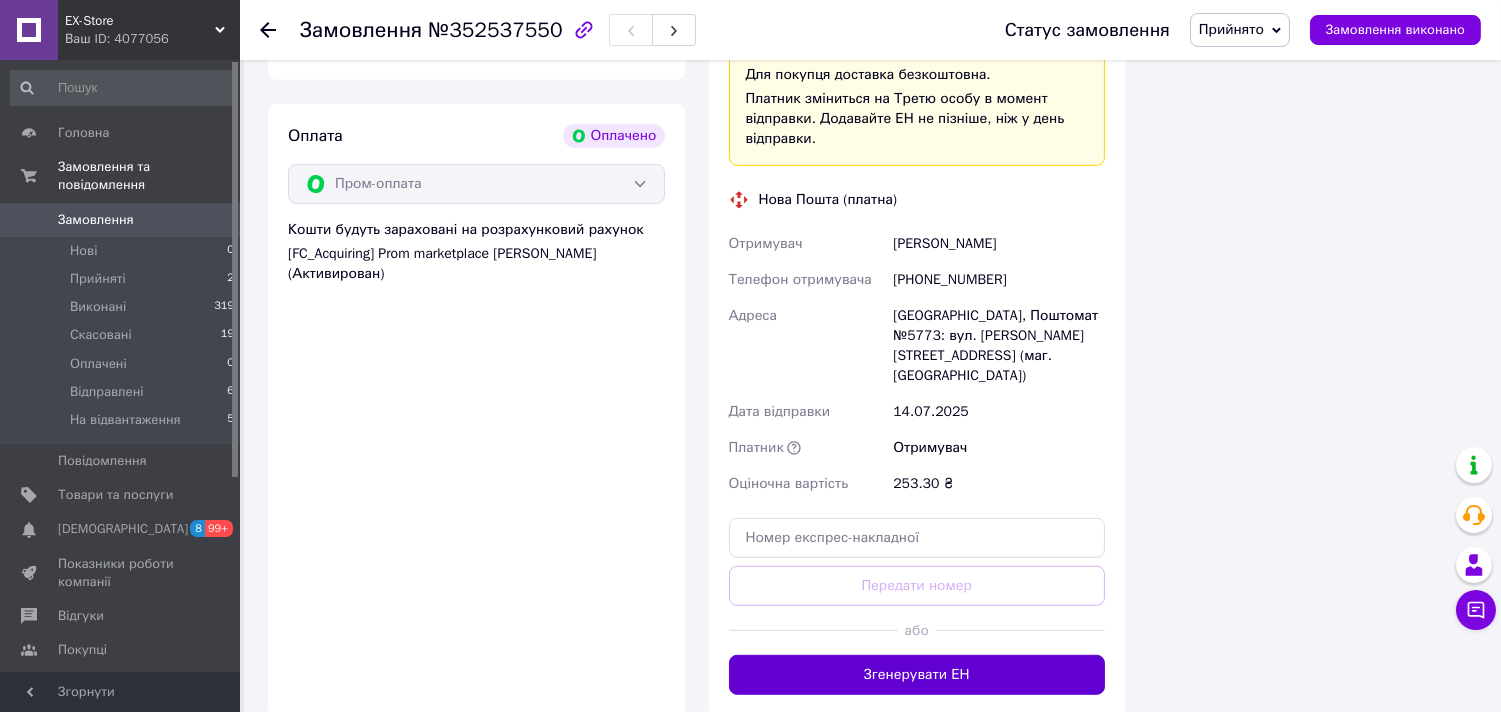 click on "Згенерувати ЕН" at bounding box center (917, 675) 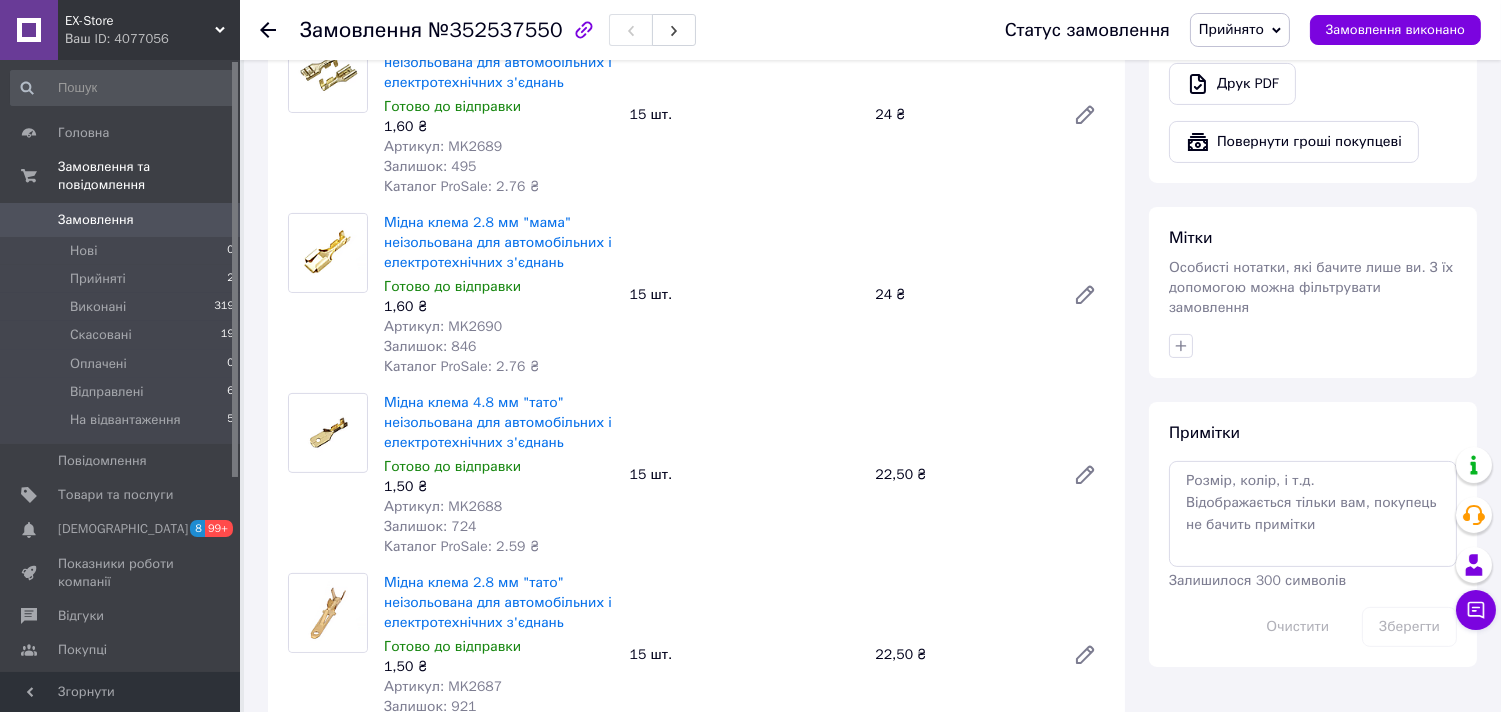 scroll, scrollTop: 444, scrollLeft: 0, axis: vertical 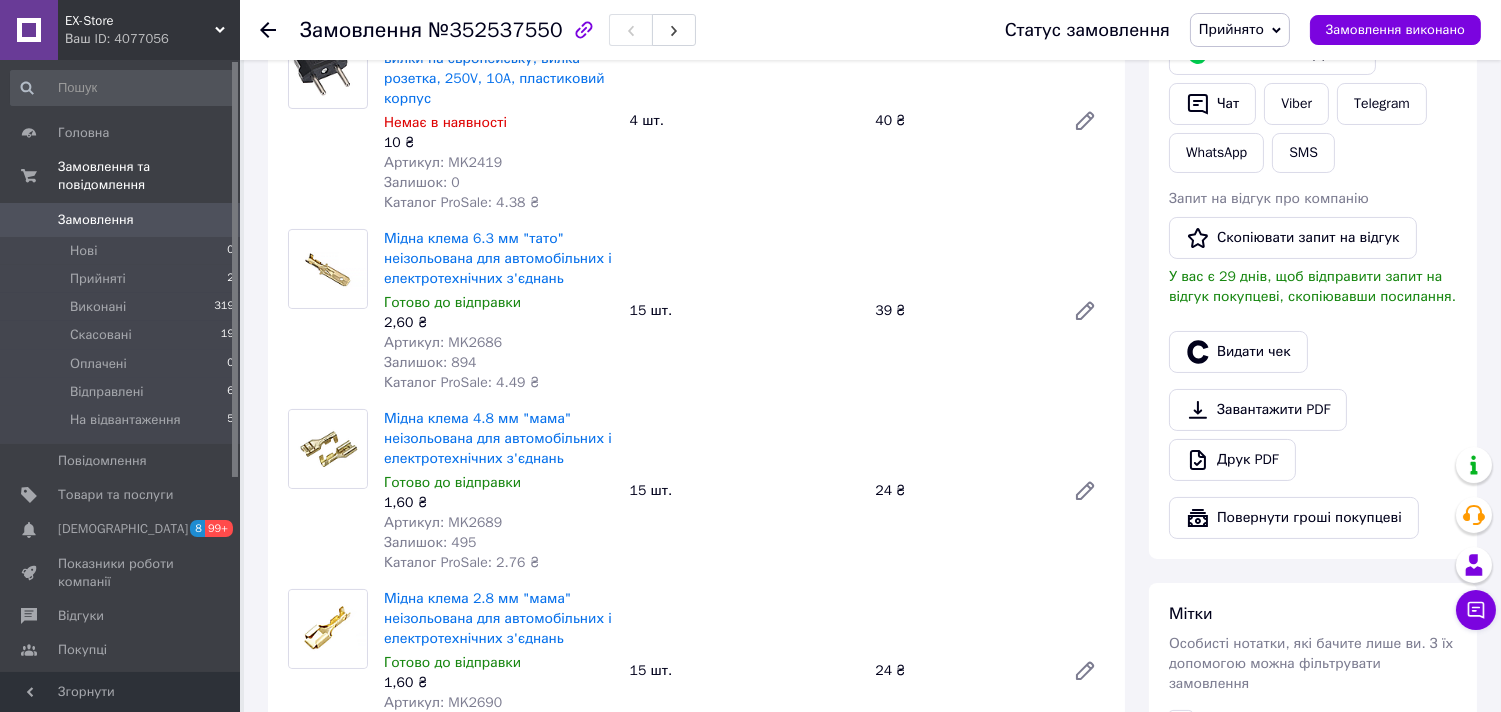 click on "Прийнято" at bounding box center (1231, 29) 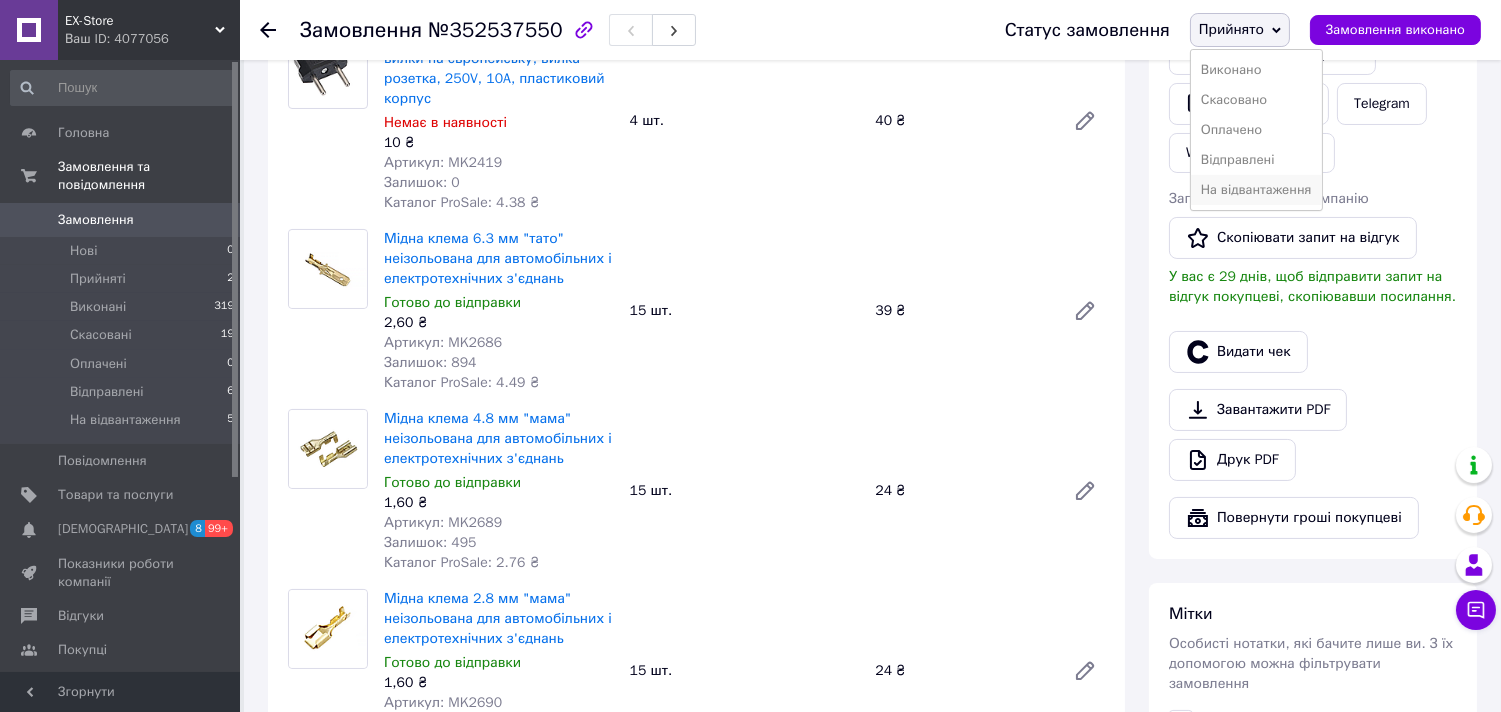 click on "На відвантаження" at bounding box center (1256, 190) 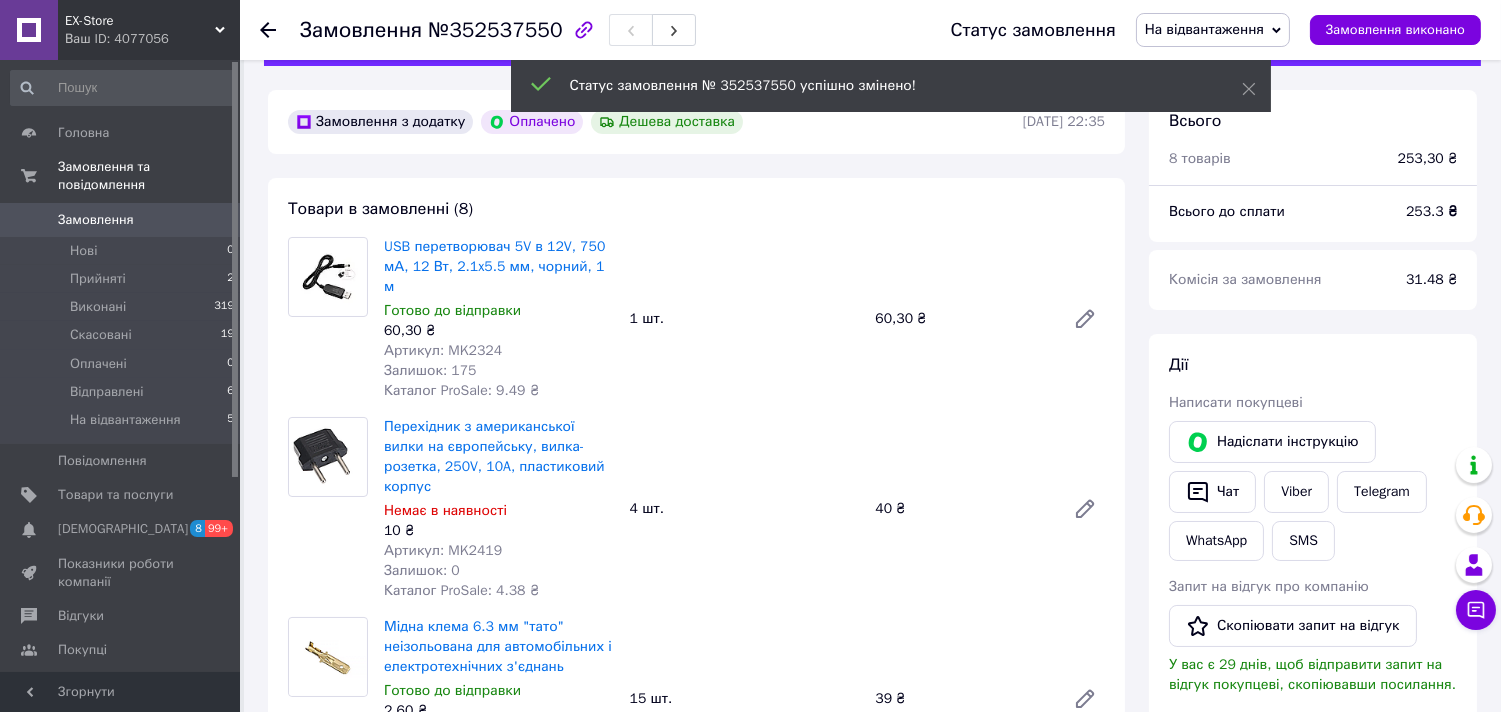 scroll, scrollTop: 0, scrollLeft: 0, axis: both 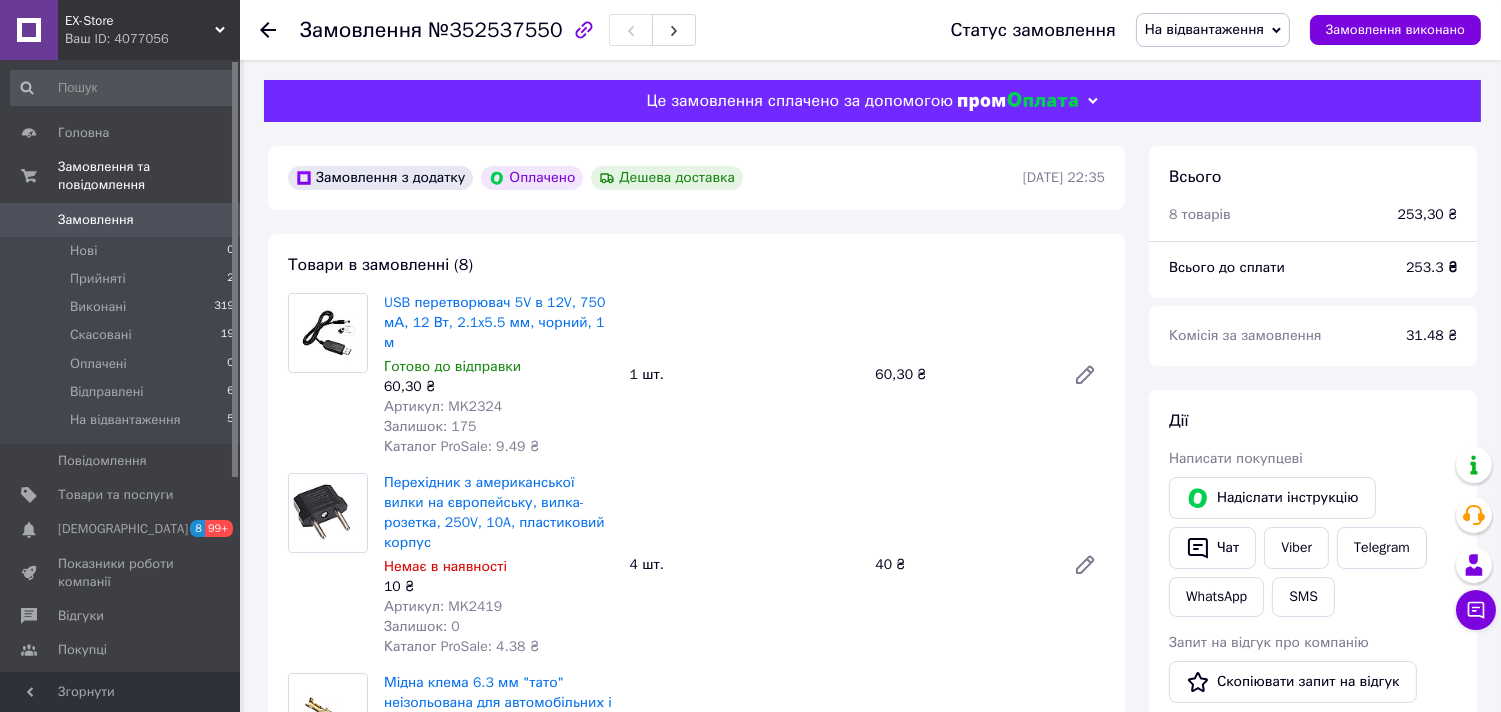 click on "Замовлення з додатку Оплачено Дешева доставка 13.07.2025 | 22:35 Товари в замовленні (8) USB перетворювач 5V в 12V, 750 мА, 12 Вт, 2.1x5.5 мм, чорний, 1 м Готово до відправки 60,30 ₴ Артикул: MK2324 Залишок: 175 Каталог ProSale: 9.49 ₴  1 шт. 60,30 ₴ Перехідник з американської вилки на європейську, вилка-розетка, 250V, 10A, пластиковий корпус Немає в наявності 10 ₴ Артикул: MK2419 Залишок: 0 Каталог ProSale: 4.38 ₴  4 шт. 40 ₴ Мідна клема 6.3 мм "тато" неізольована для автомобільних і електротехнічних з'єднань Готово до відправки 2,60 ₴ Артикул: MK2686 Залишок: 894 Каталог ProSale: 4.49 ₴  15 шт. 39 ₴ Готово до відправки 1,60 ₴ 15 шт." at bounding box center (696, 1689) 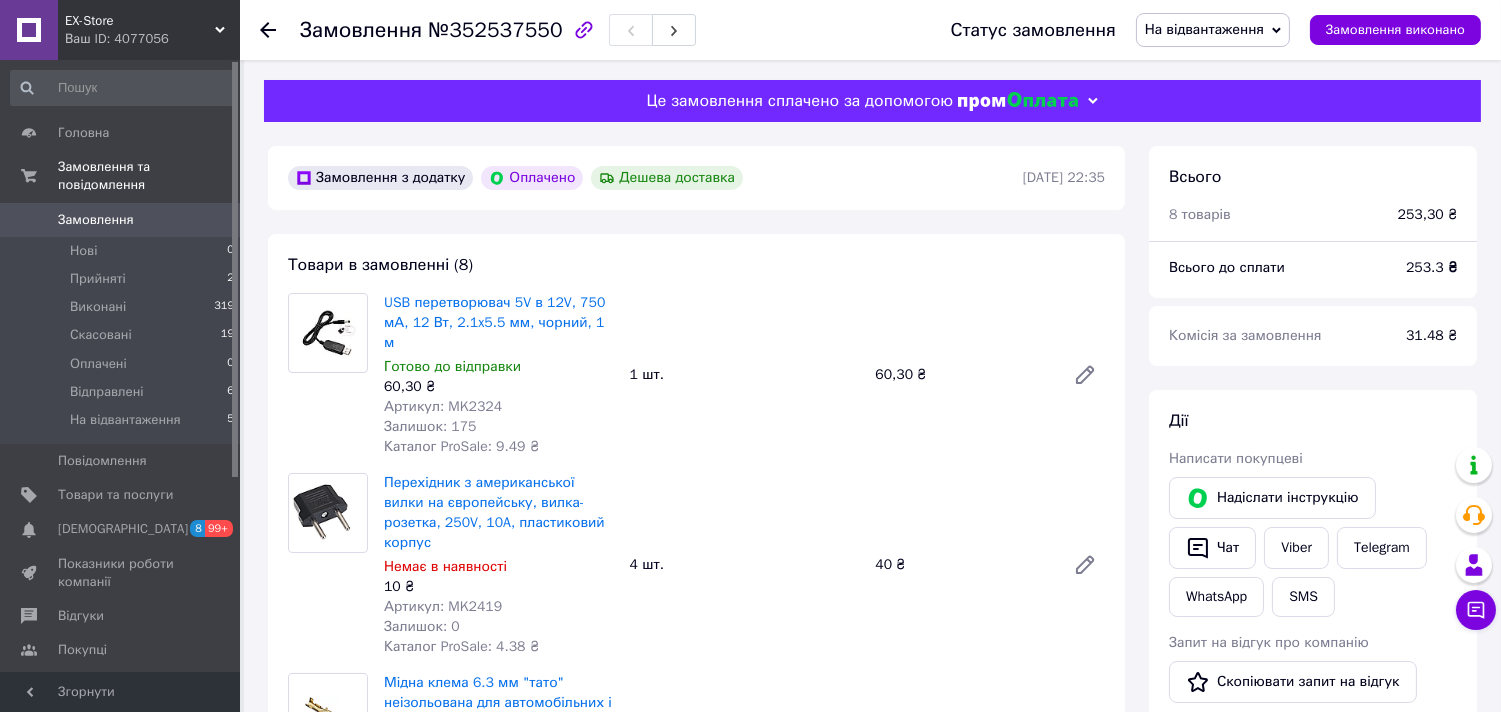 click on "Артикул: MK2419" at bounding box center (443, 606) 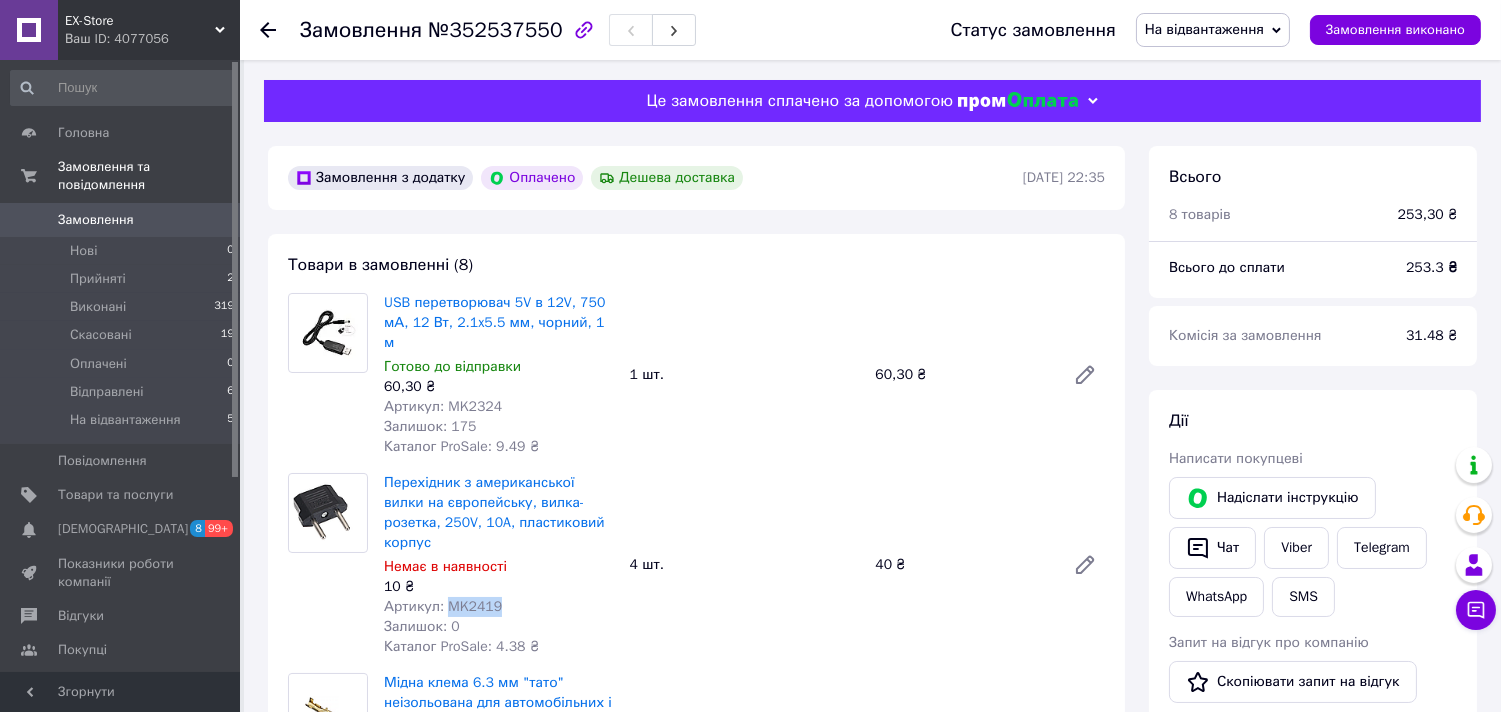 click on "Артикул: MK2419" at bounding box center (443, 606) 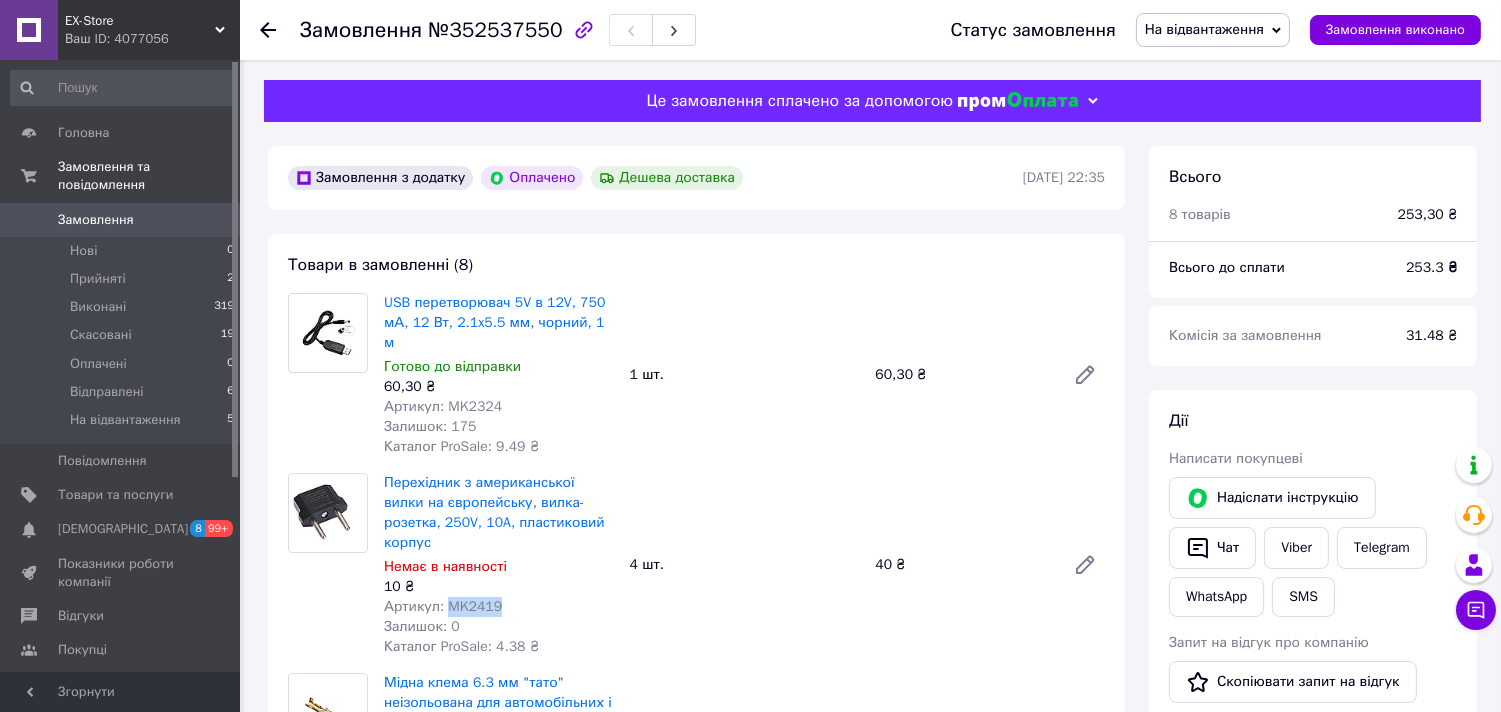click on "Артикул: MK2324" at bounding box center [443, 406] 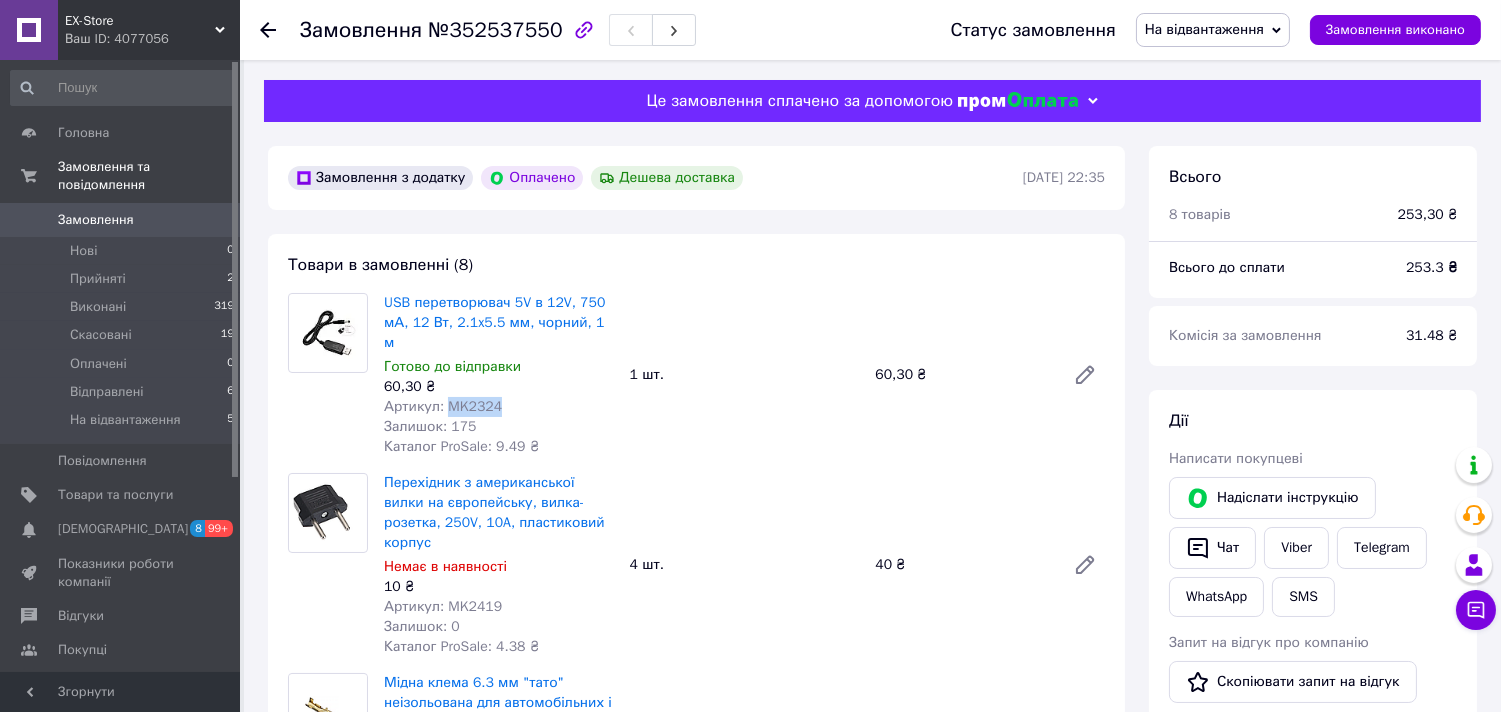 click on "Артикул: MK2324" at bounding box center [443, 406] 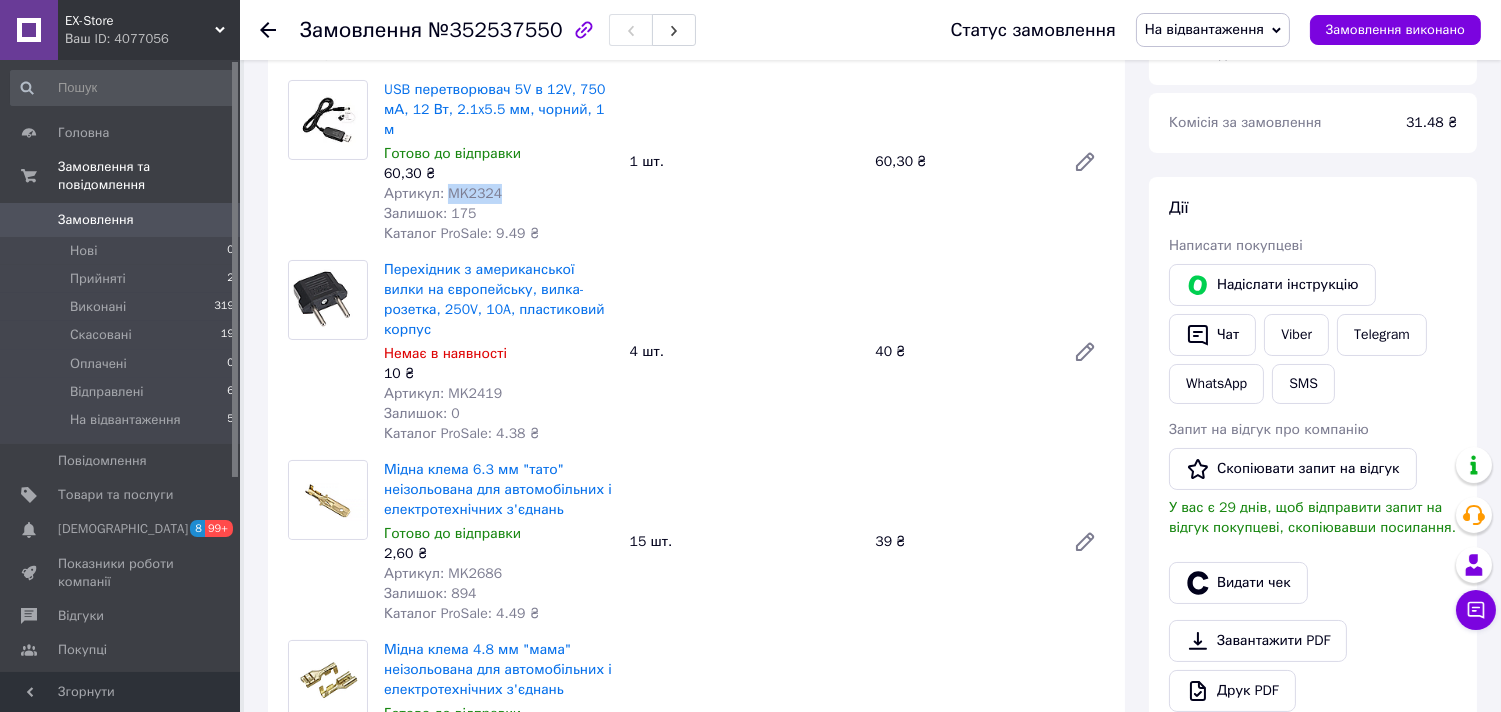 scroll, scrollTop: 222, scrollLeft: 0, axis: vertical 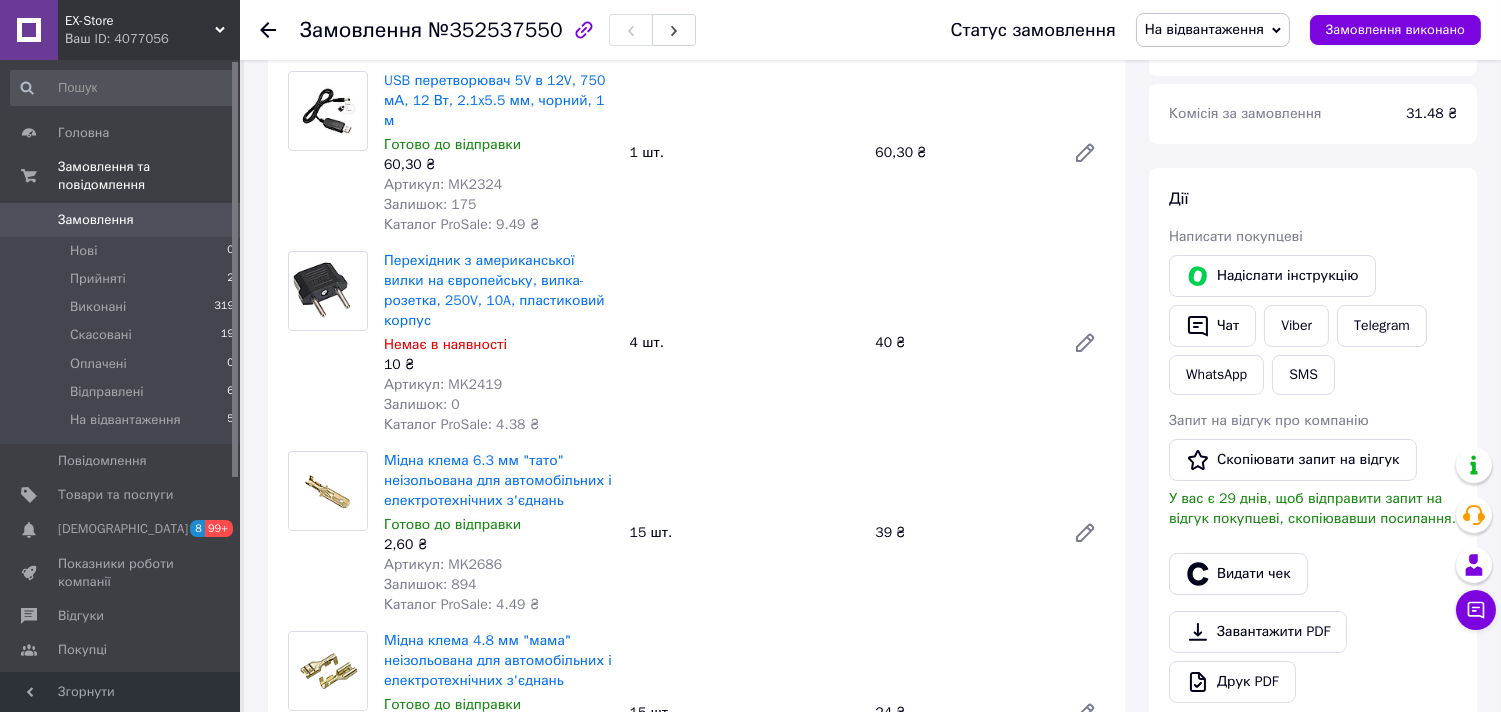 click on "Артикул: MK2686" at bounding box center (443, 564) 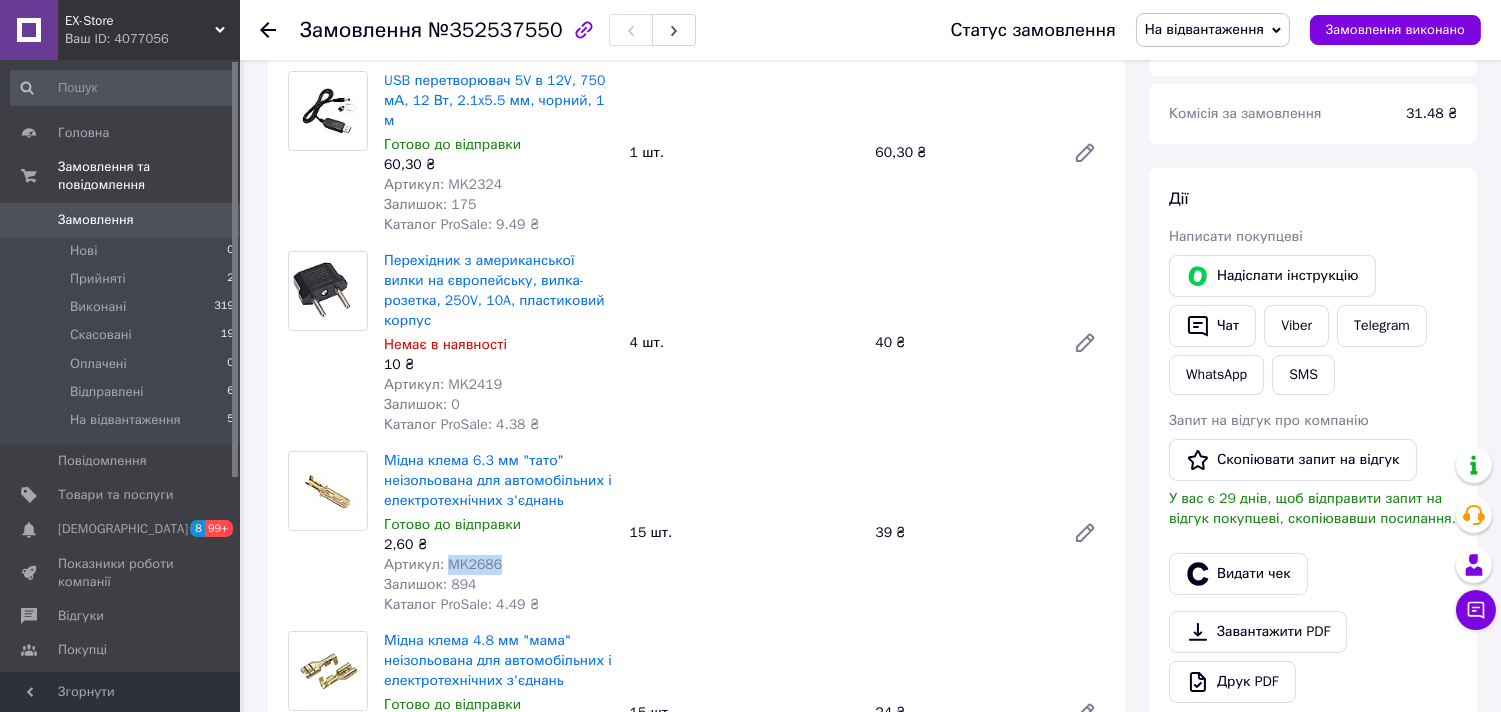 click on "Артикул: MK2686" at bounding box center [443, 564] 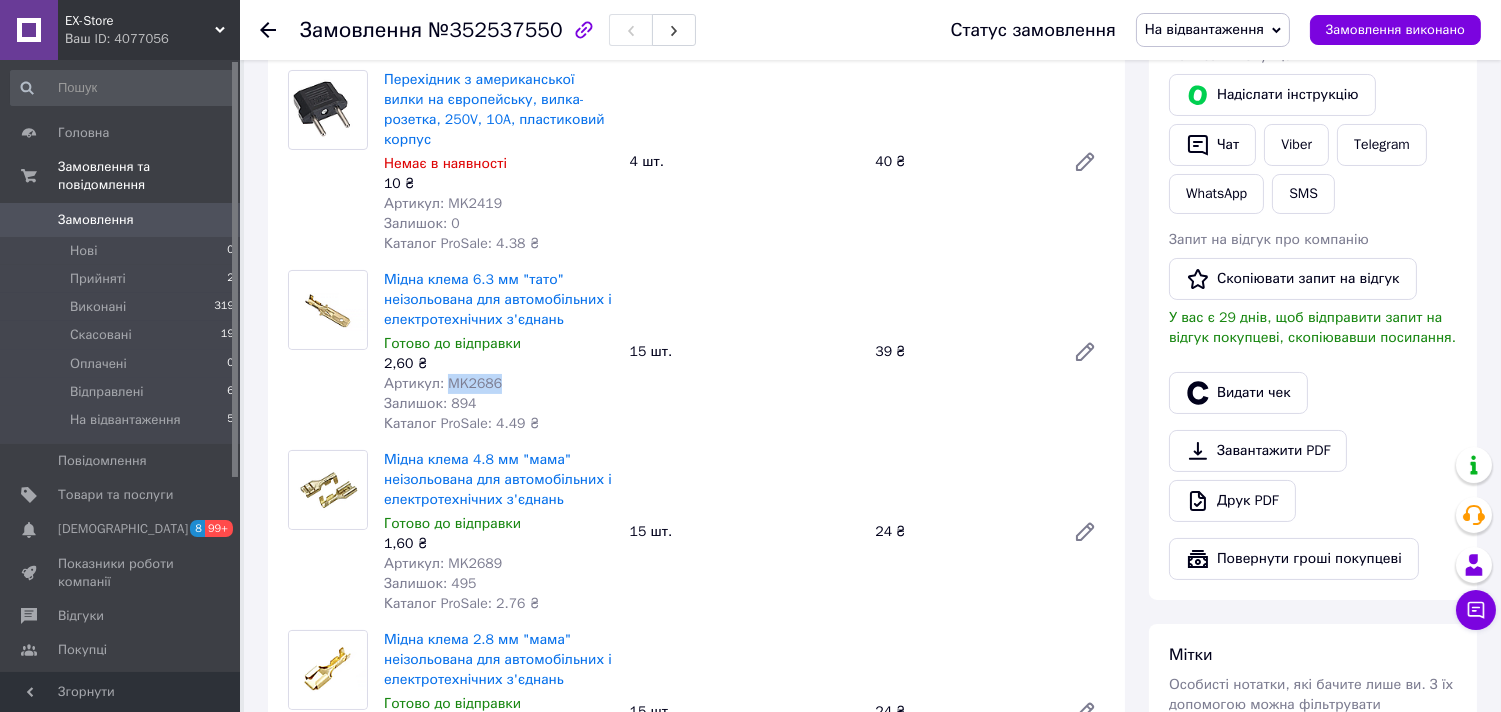 scroll, scrollTop: 444, scrollLeft: 0, axis: vertical 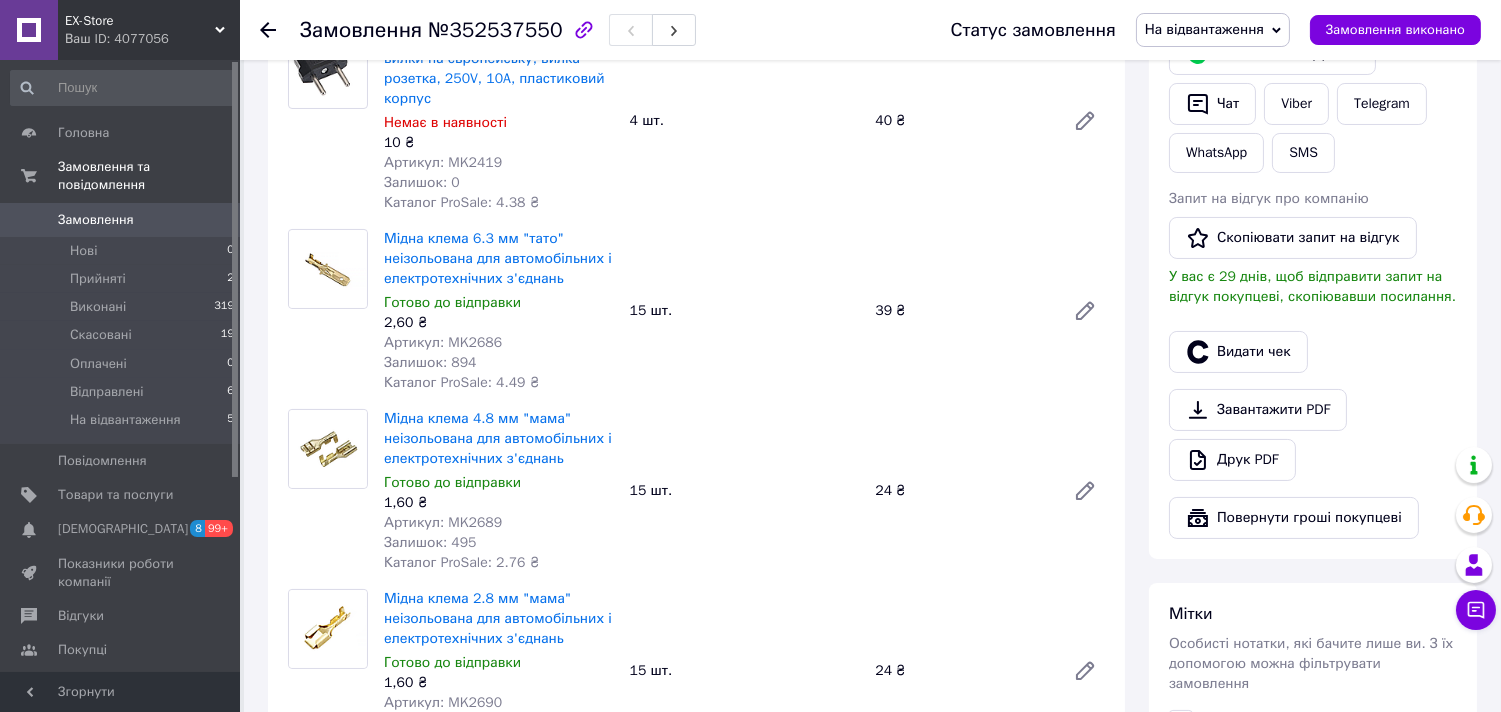 click on "Артикул: MK2689" at bounding box center [443, 522] 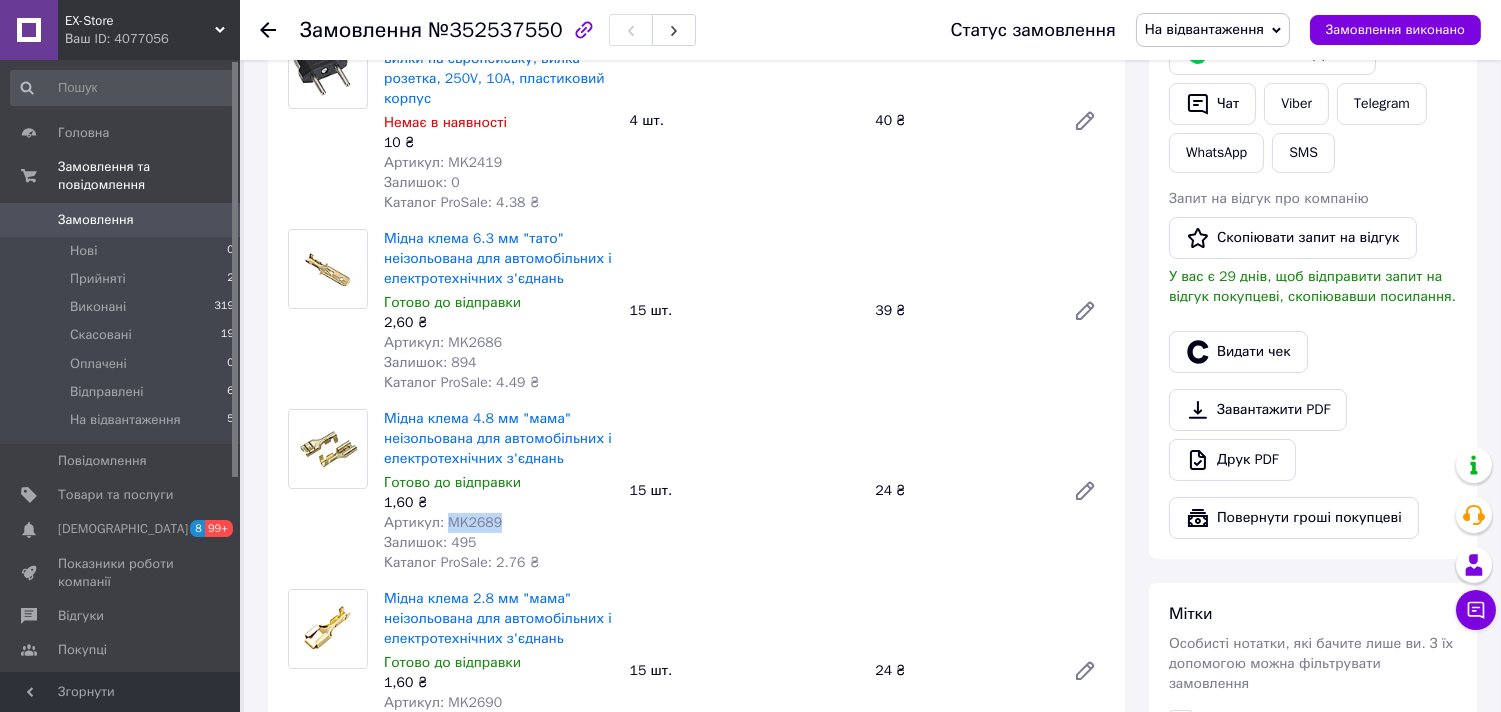 click on "Артикул: MK2689" at bounding box center (443, 522) 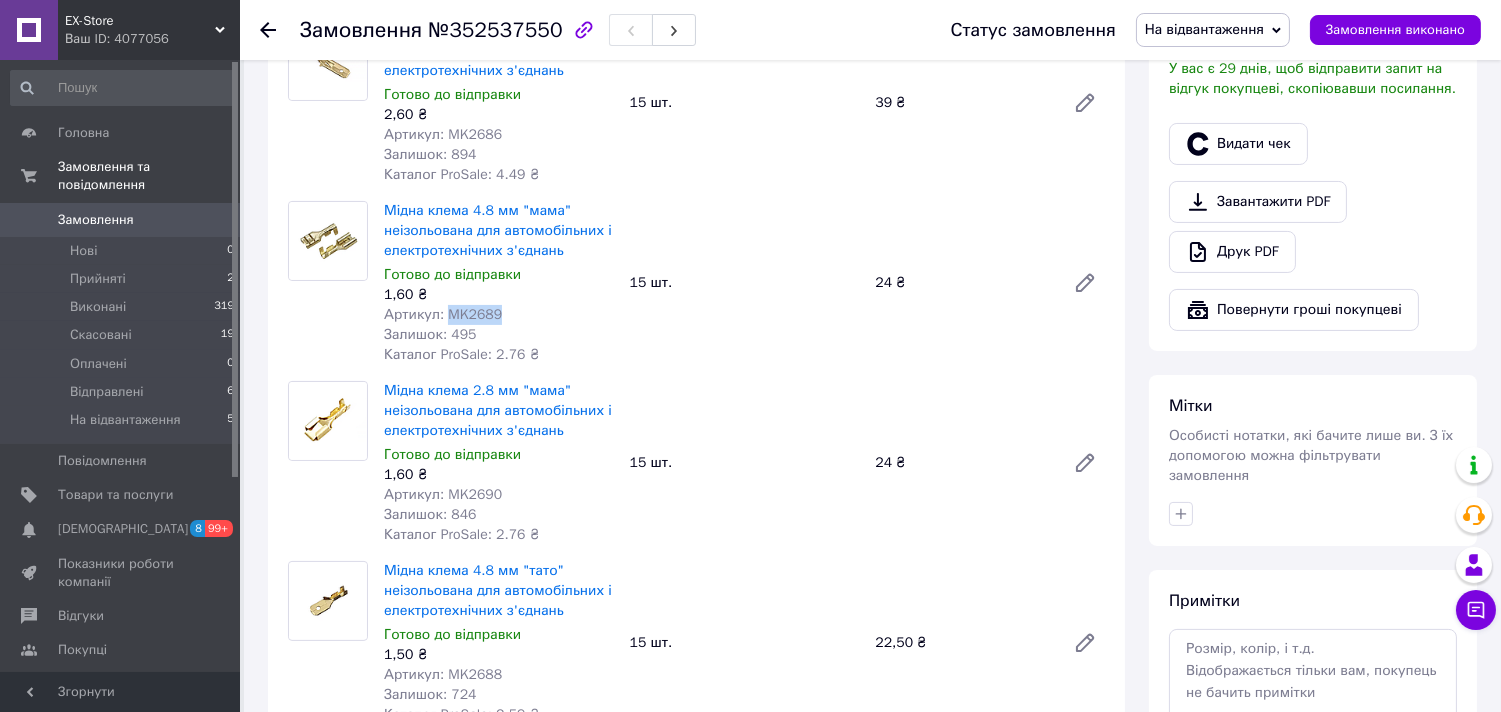 scroll, scrollTop: 666, scrollLeft: 0, axis: vertical 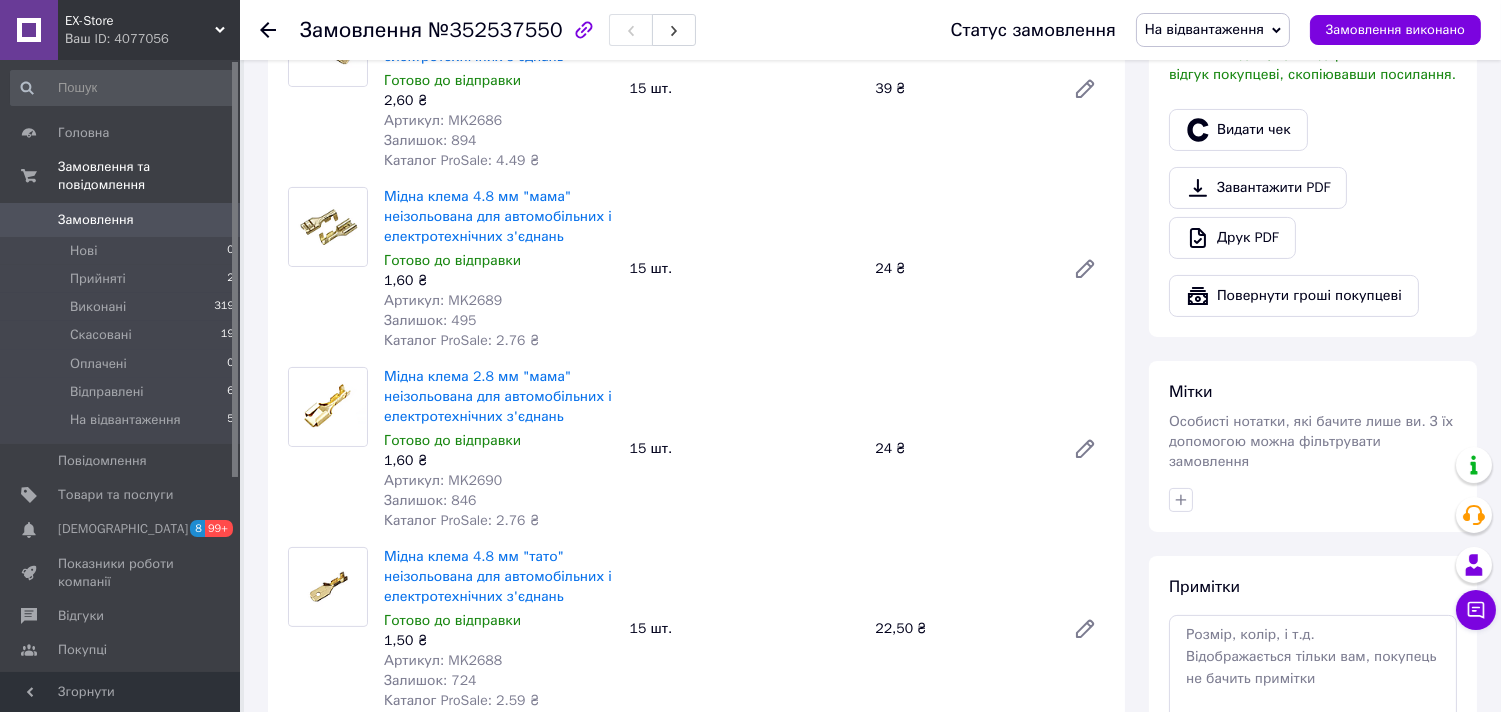 click on "Артикул: MK2690" at bounding box center (443, 480) 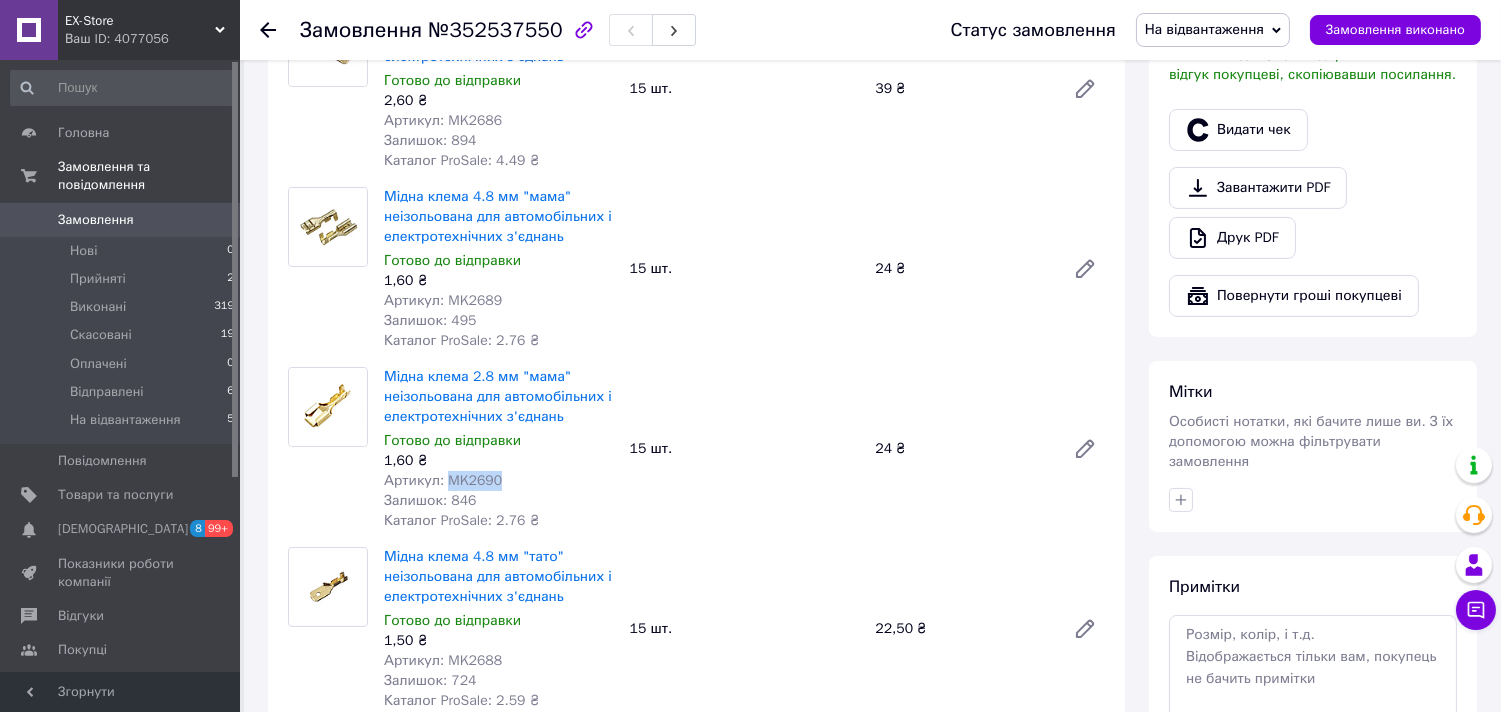click on "Артикул: MK2690" at bounding box center (443, 480) 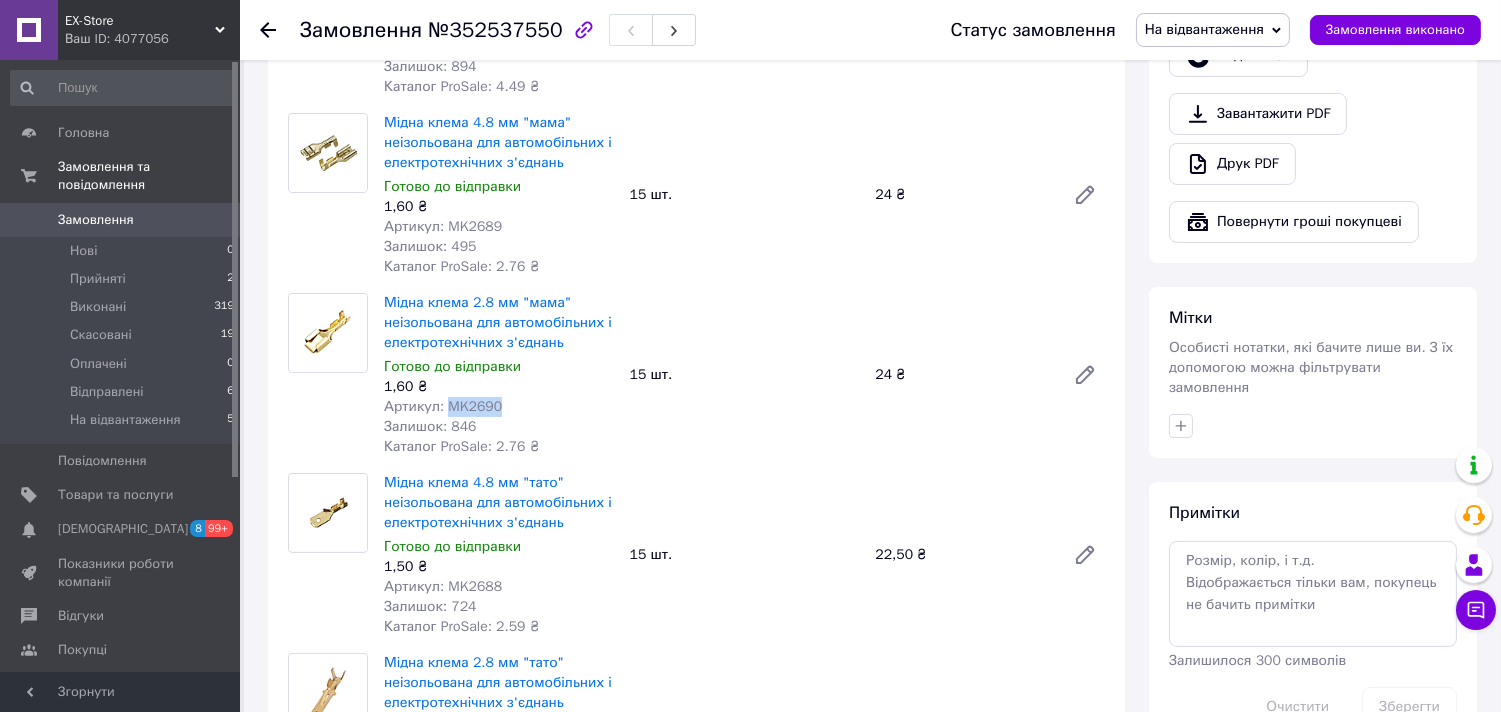 scroll, scrollTop: 777, scrollLeft: 0, axis: vertical 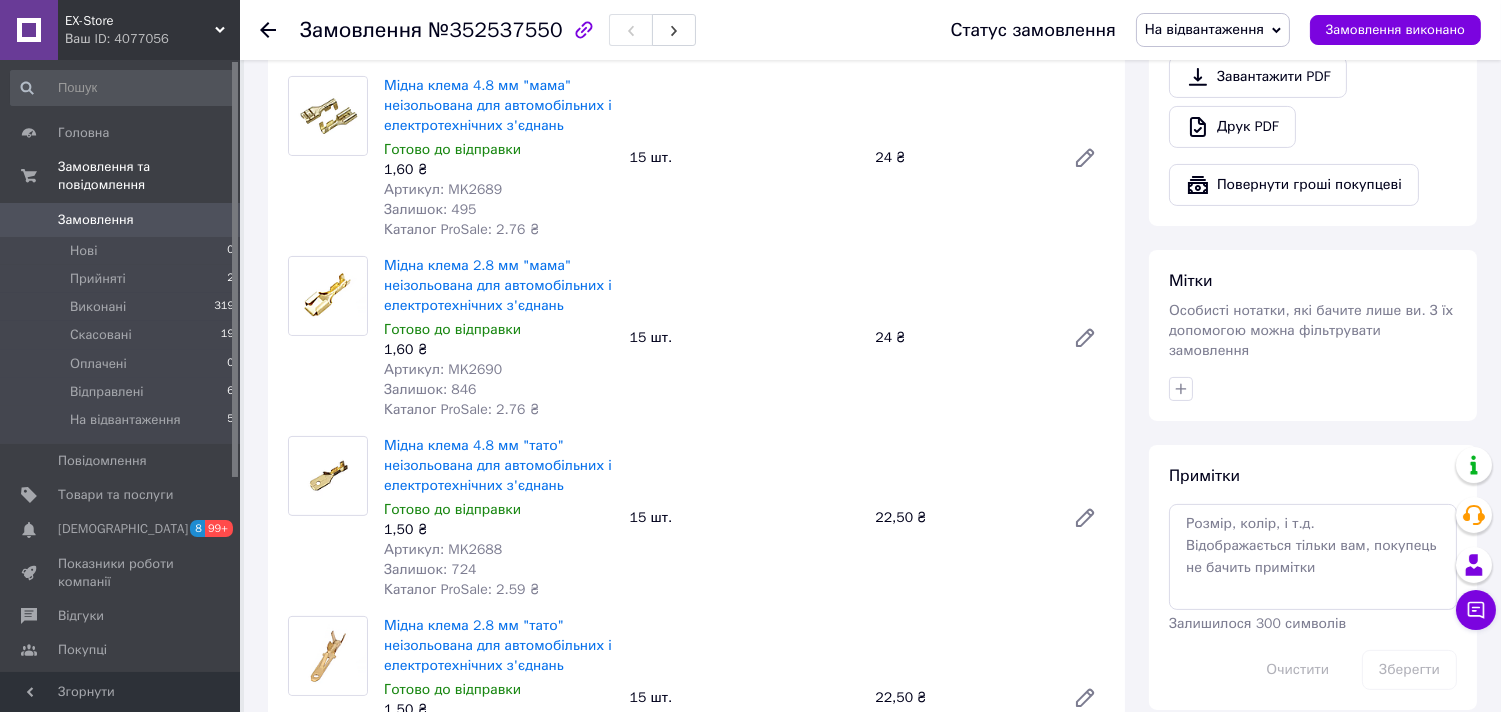 click on "Артикул: MK2688" at bounding box center [443, 549] 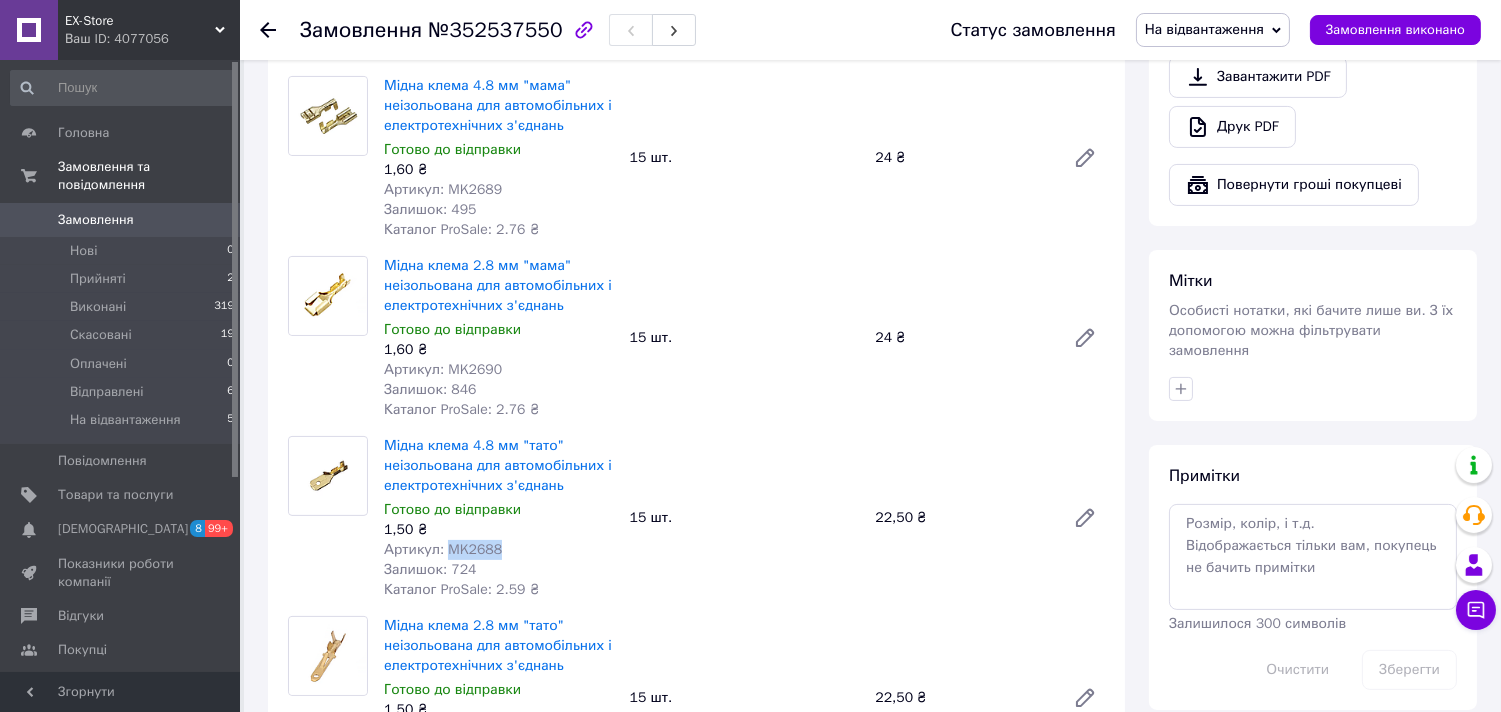 click on "Артикул: MK2688" at bounding box center [443, 549] 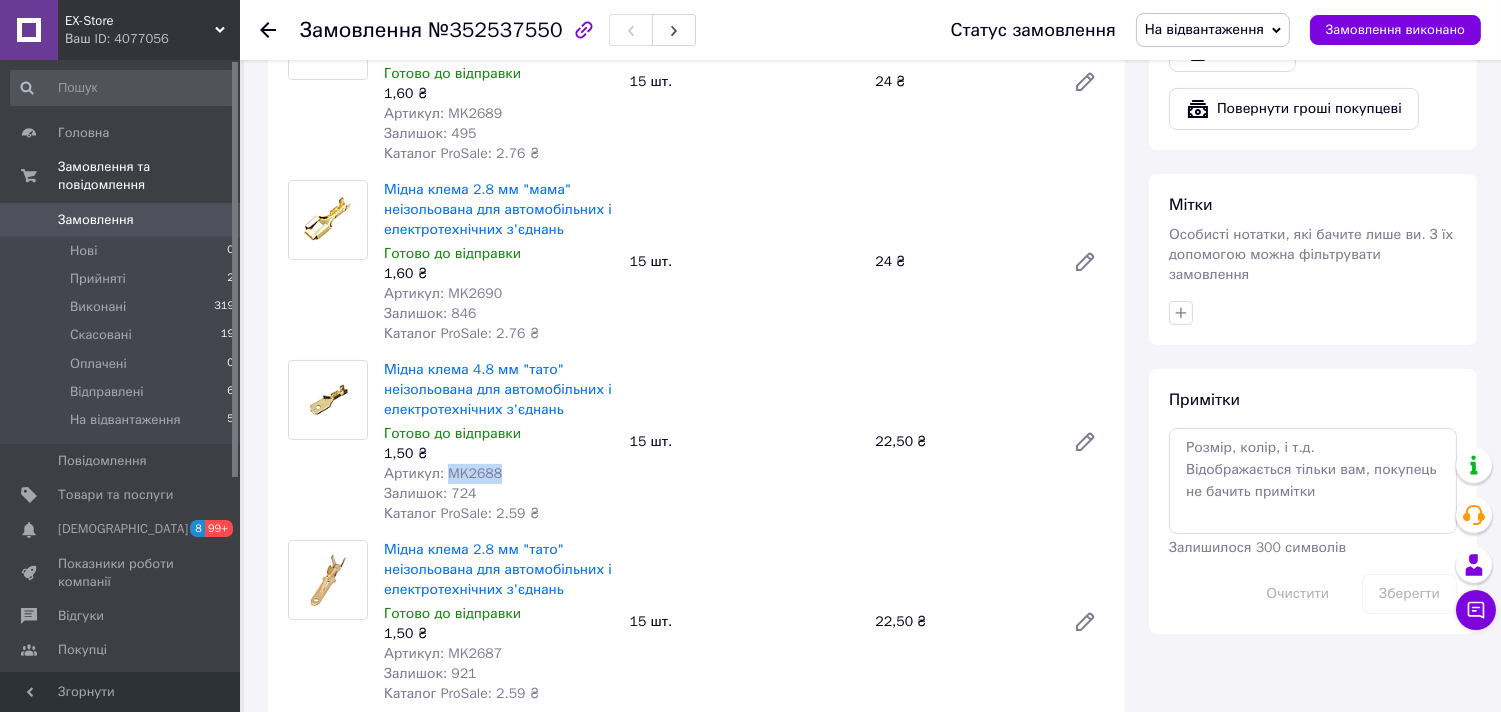 scroll, scrollTop: 888, scrollLeft: 0, axis: vertical 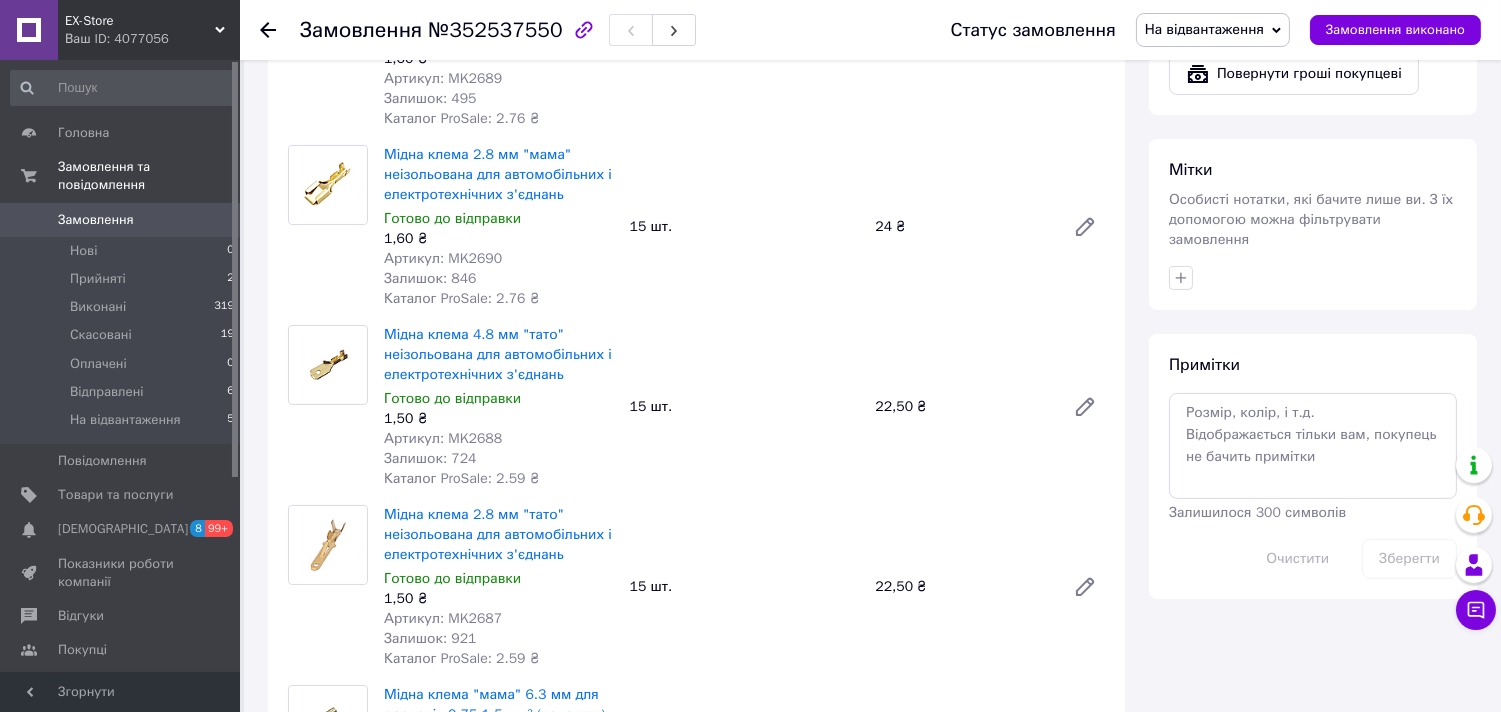 click on "Артикул: MK2687" at bounding box center (443, 618) 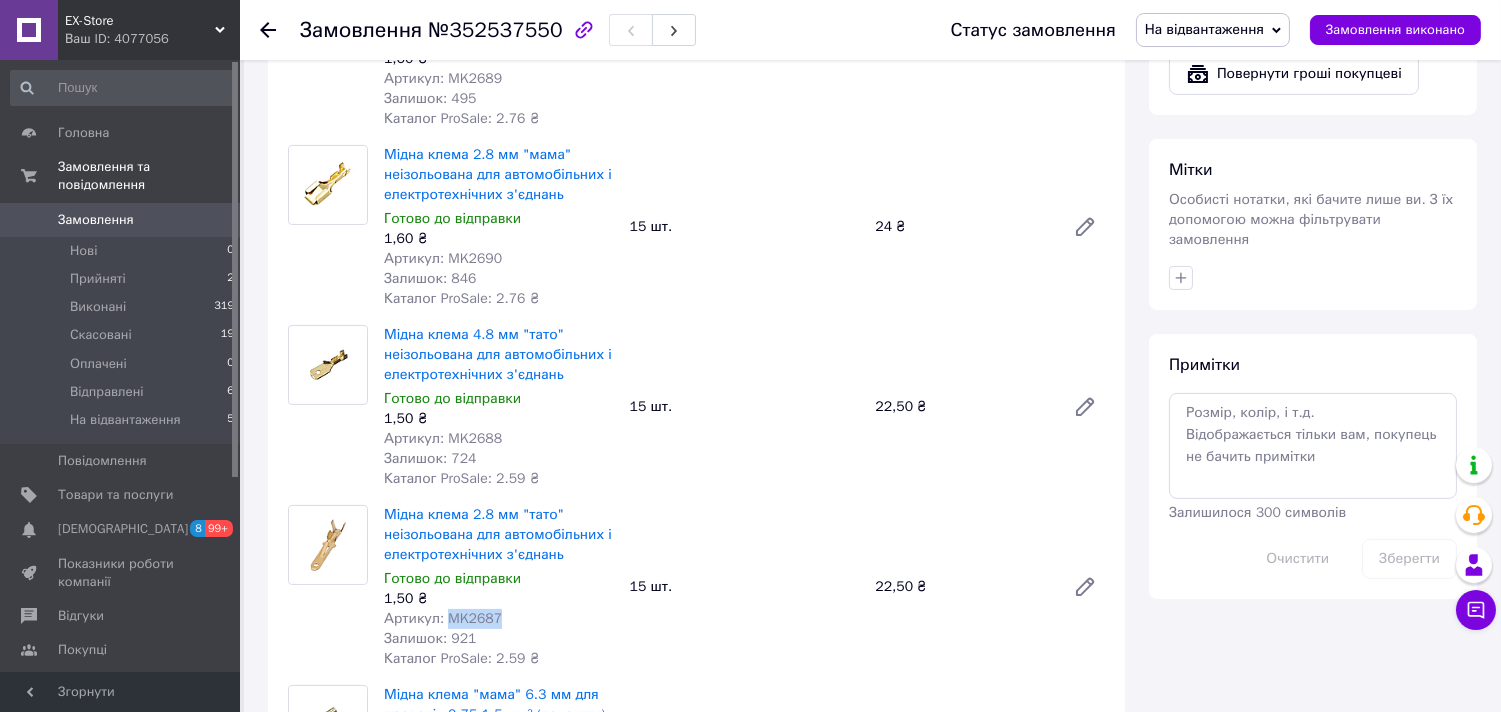 click on "Артикул: MK2687" at bounding box center (443, 618) 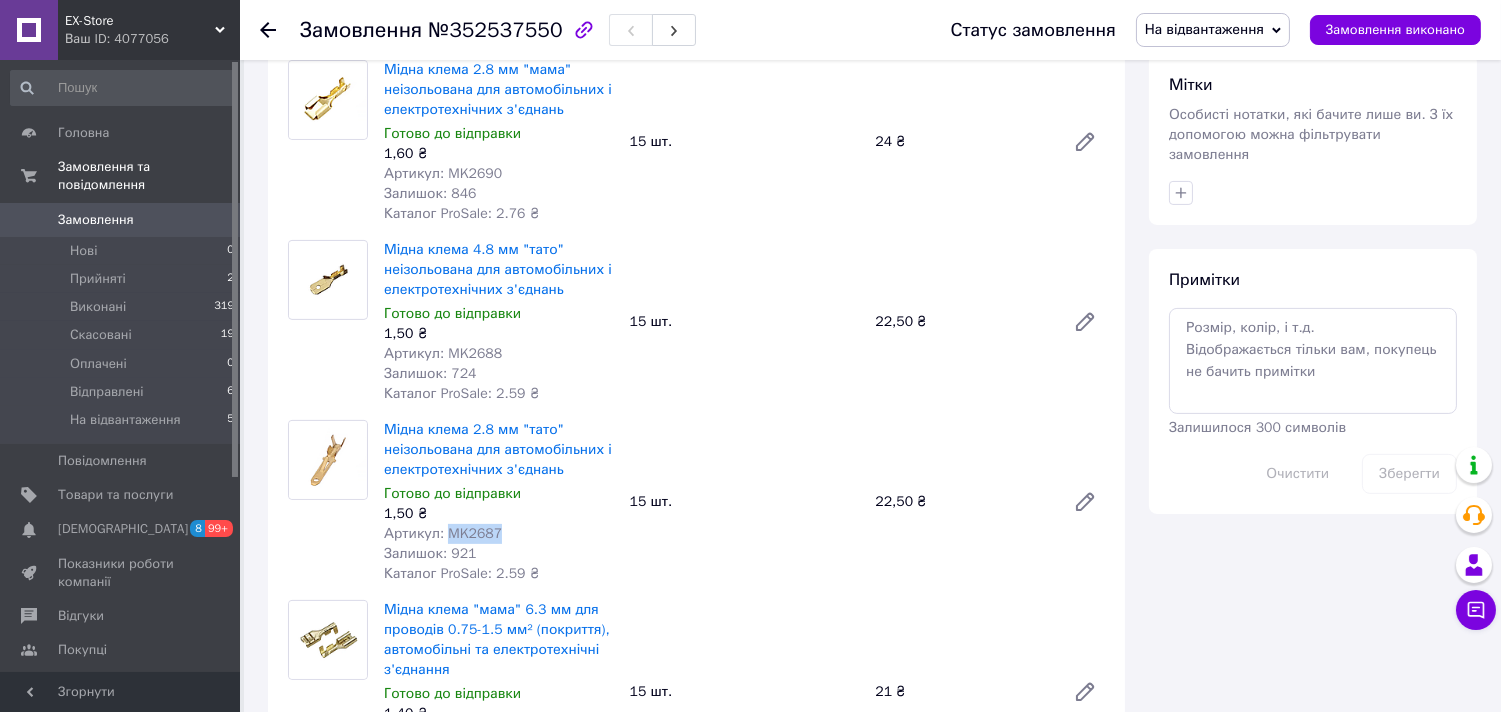 scroll, scrollTop: 1222, scrollLeft: 0, axis: vertical 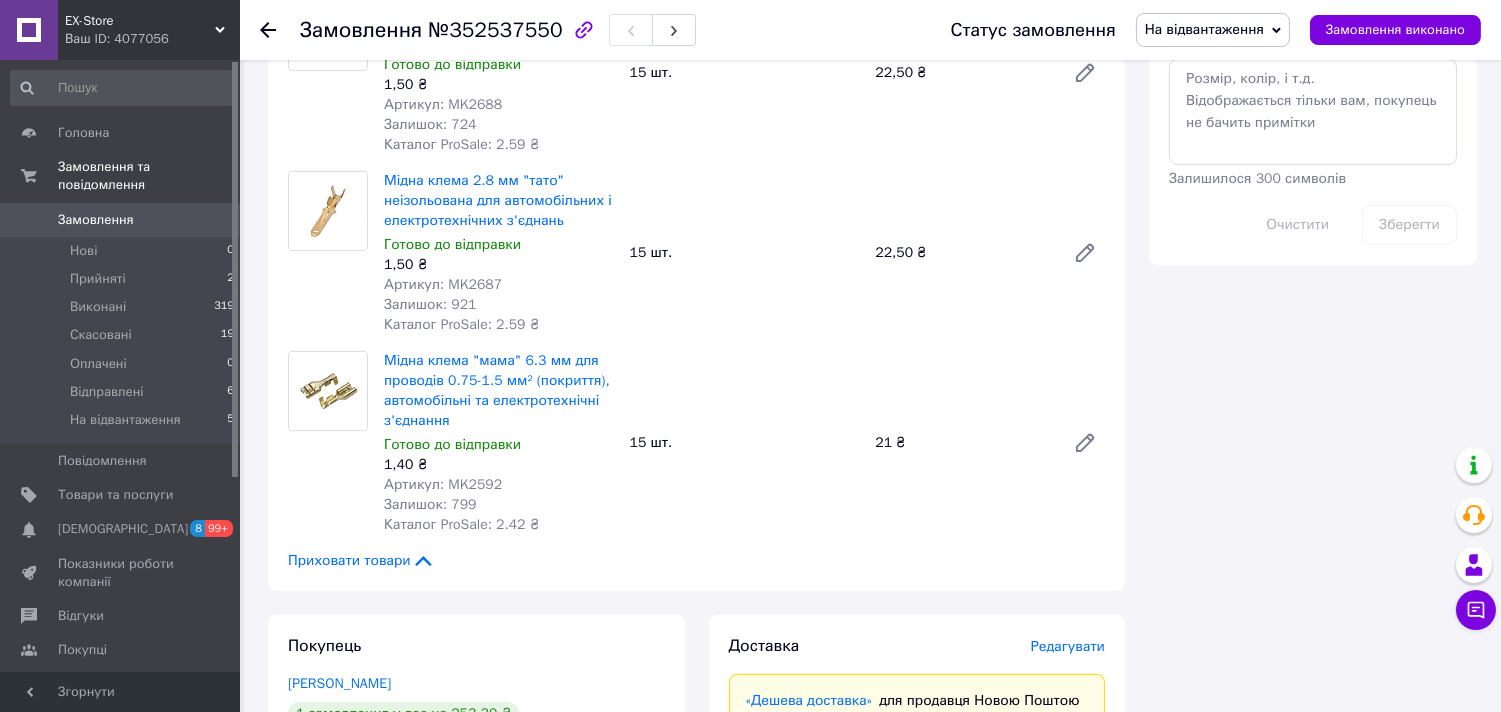 click on "Артикул: MK2592" at bounding box center (443, 484) 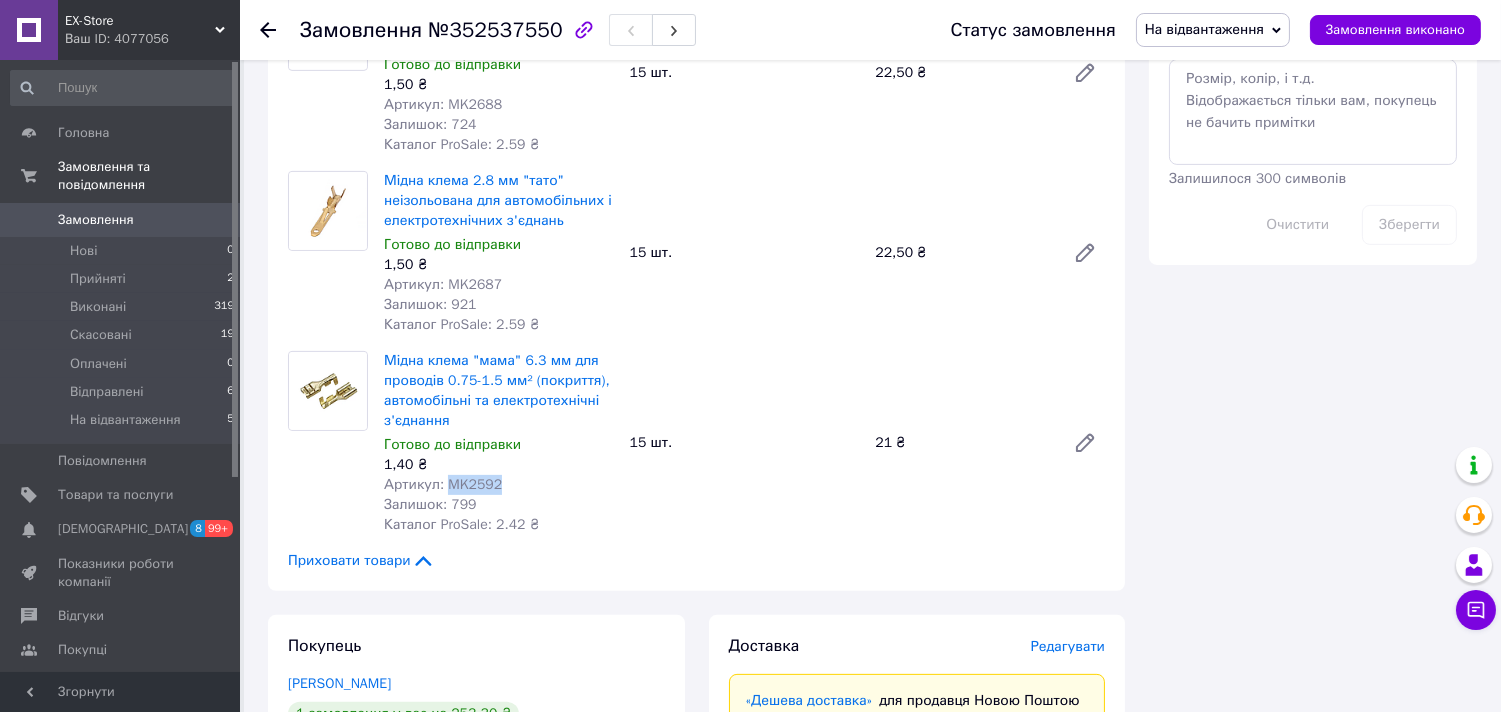 click on "Артикул: MK2592" at bounding box center [443, 484] 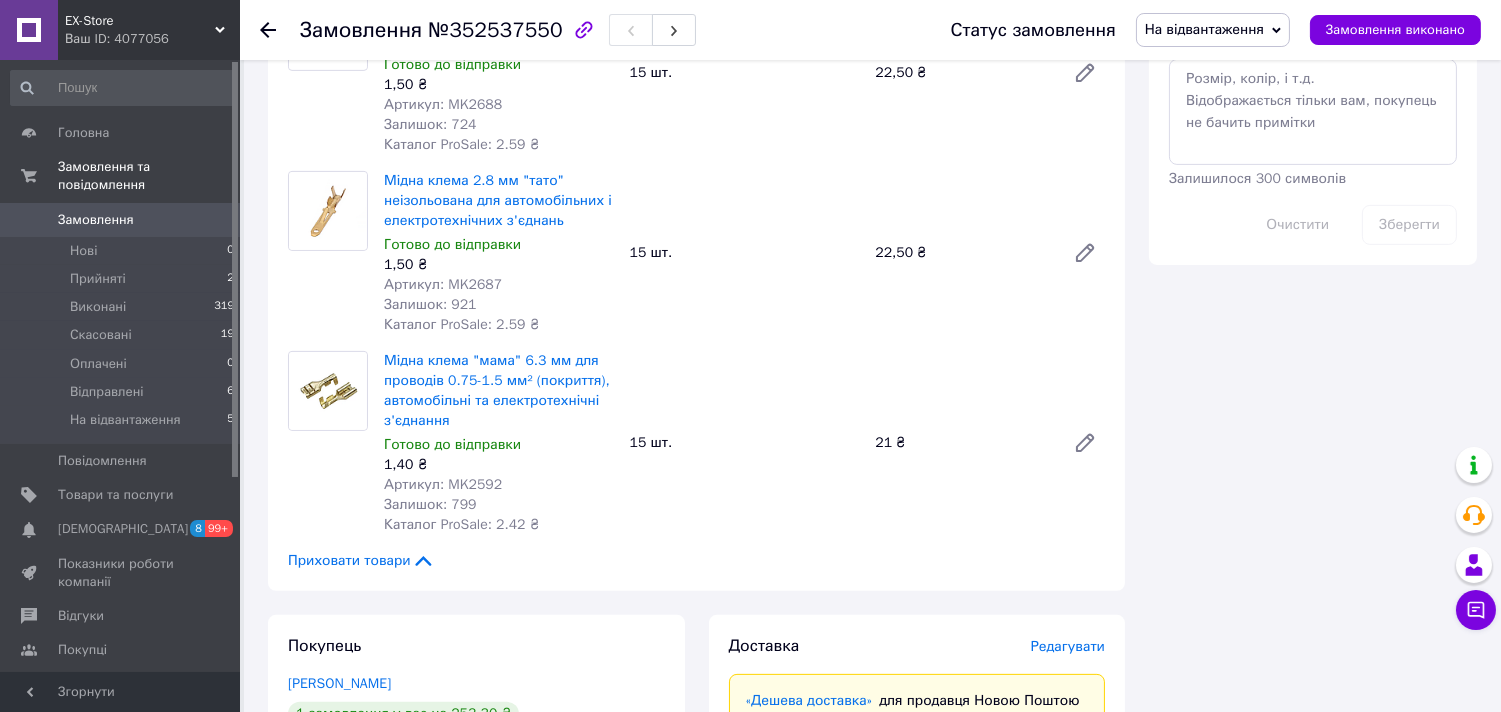 click on "Приховати товари" at bounding box center (696, 561) 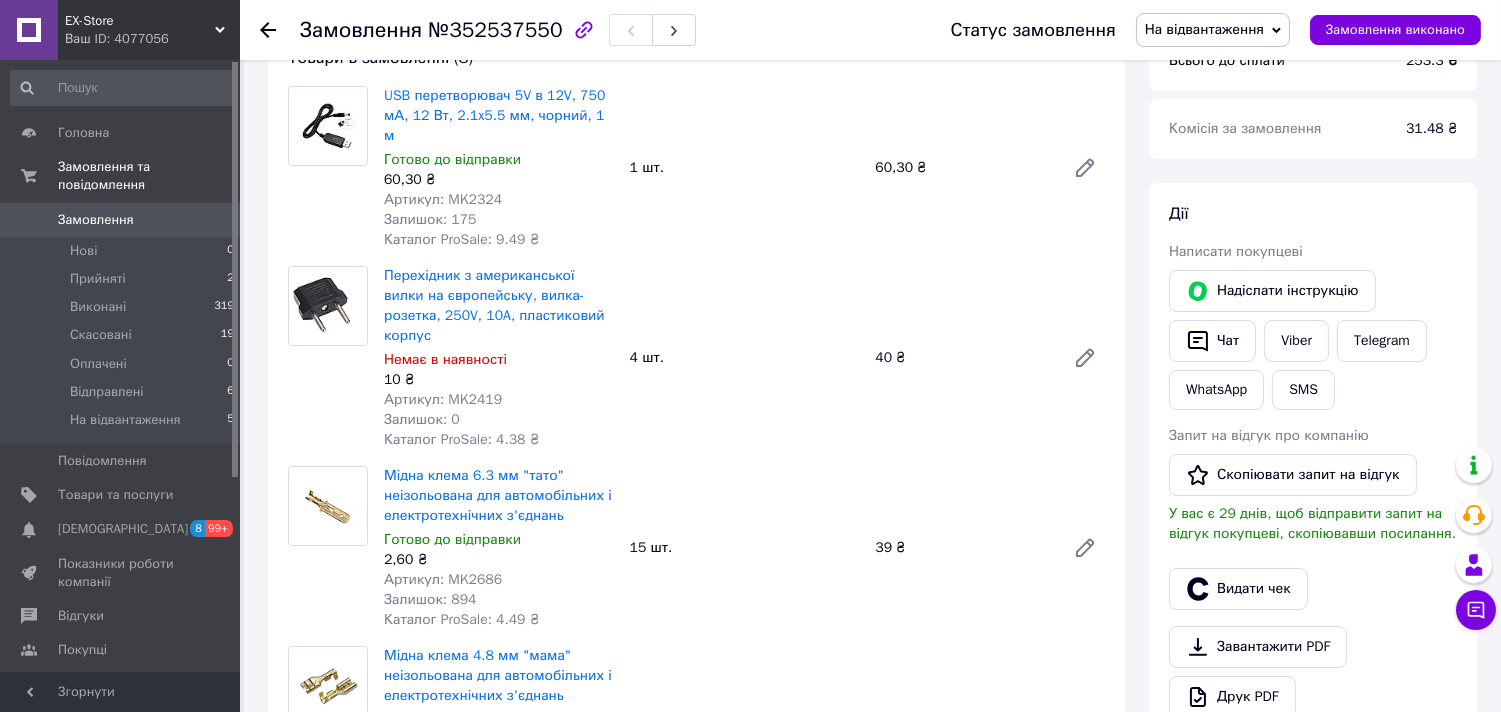 scroll, scrollTop: 0, scrollLeft: 0, axis: both 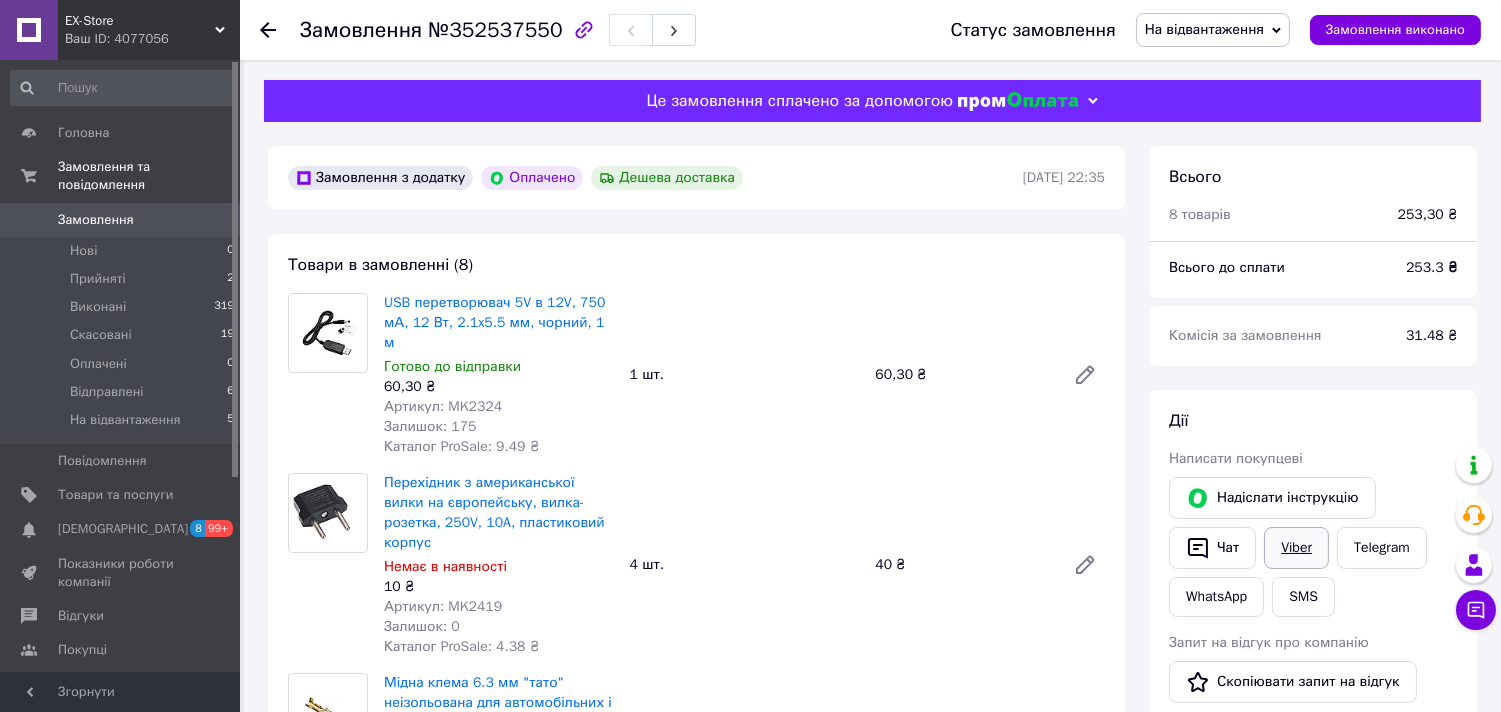 click on "Viber" at bounding box center [1296, 548] 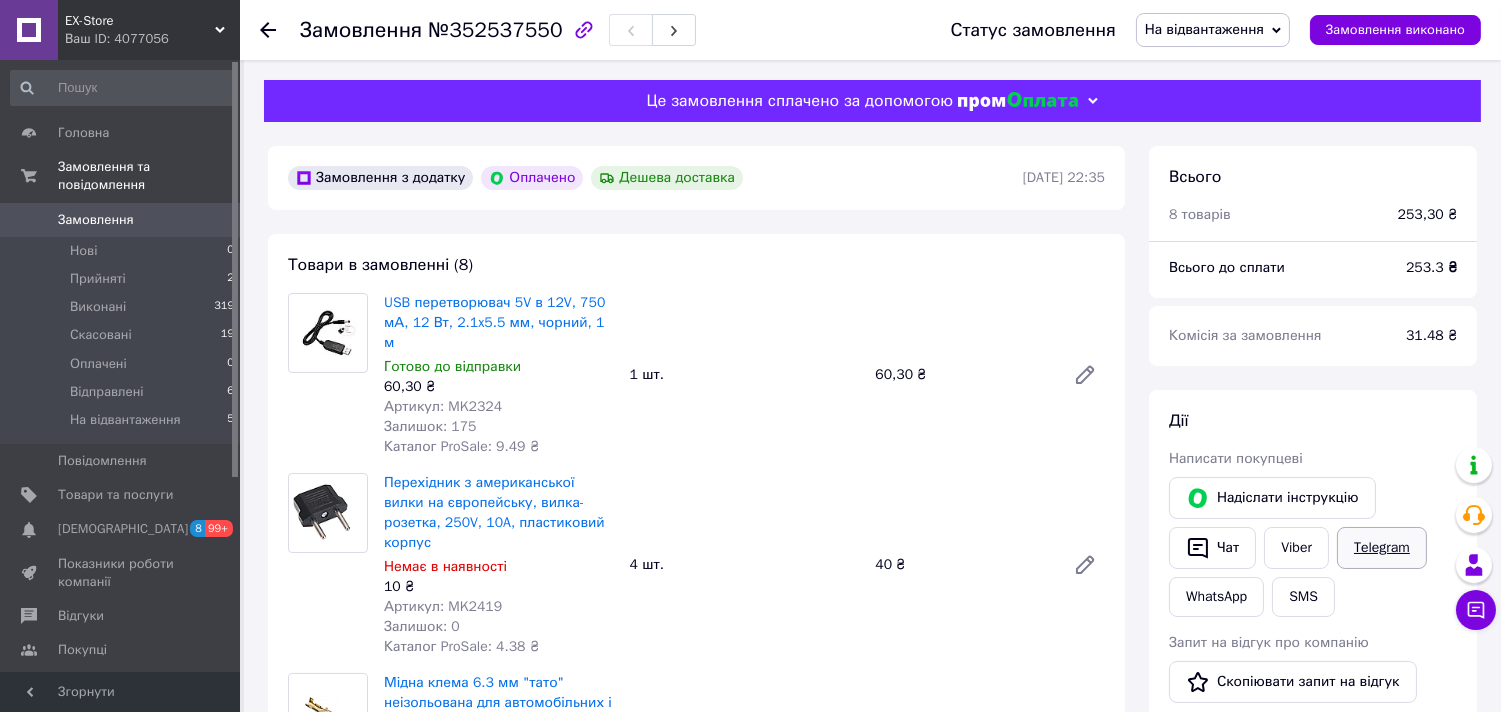 click on "Telegram" at bounding box center [1382, 548] 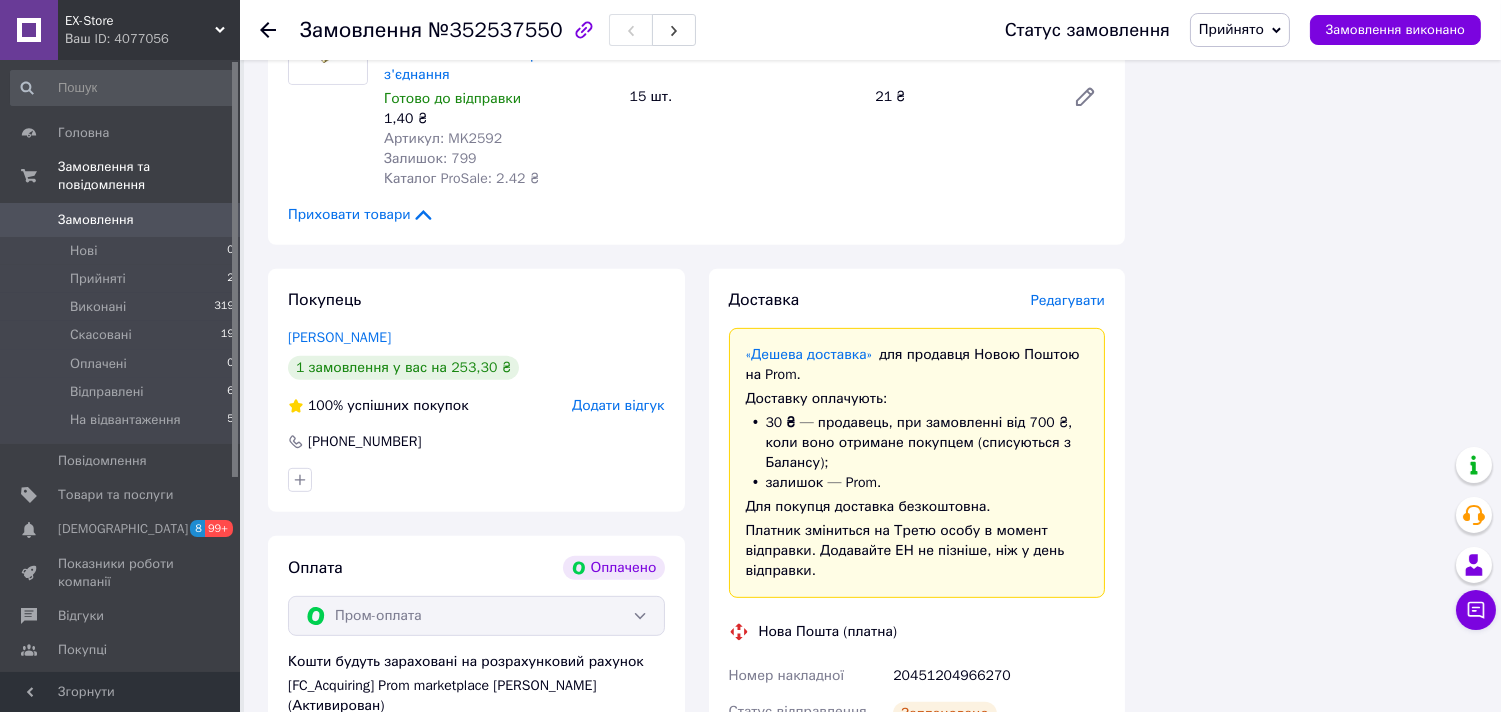 scroll, scrollTop: 1666, scrollLeft: 0, axis: vertical 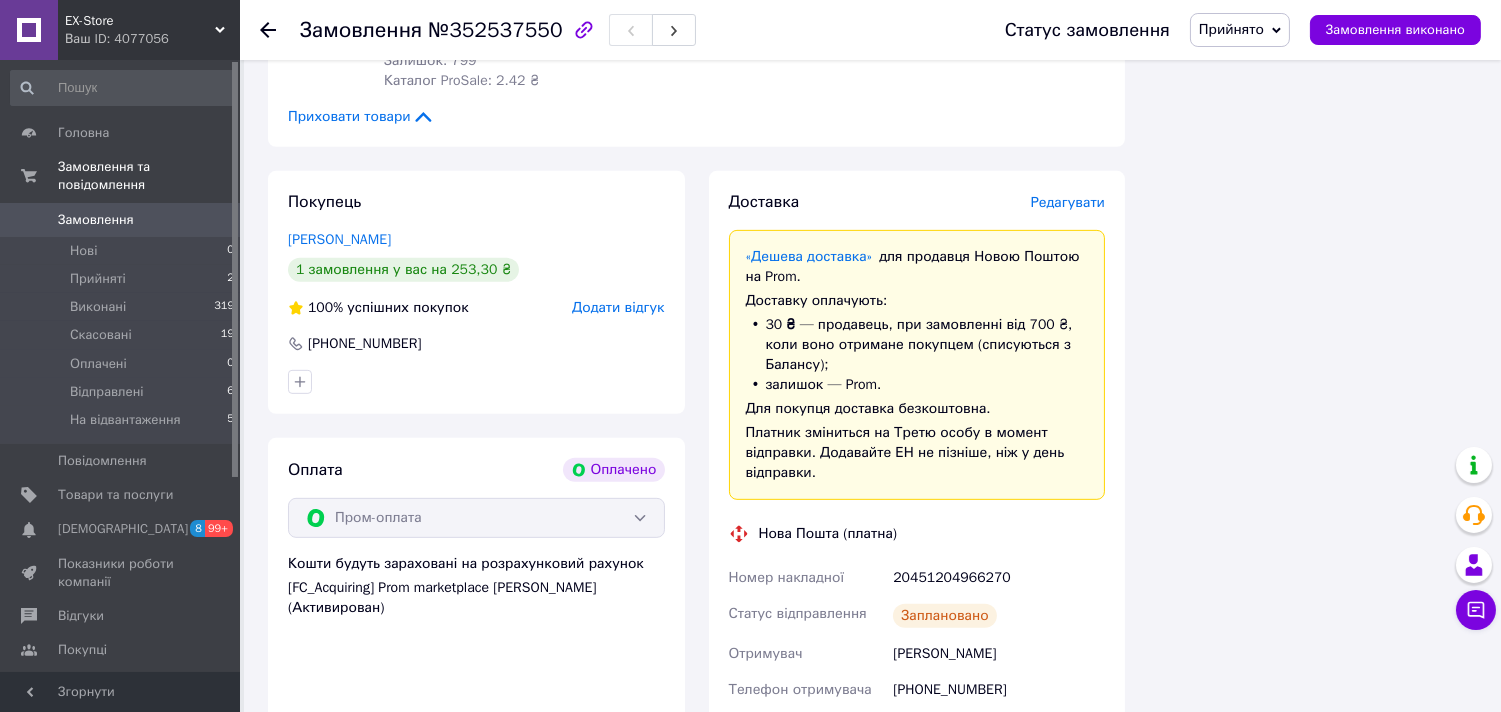 click on "[PERSON_NAME]" at bounding box center [999, 654] 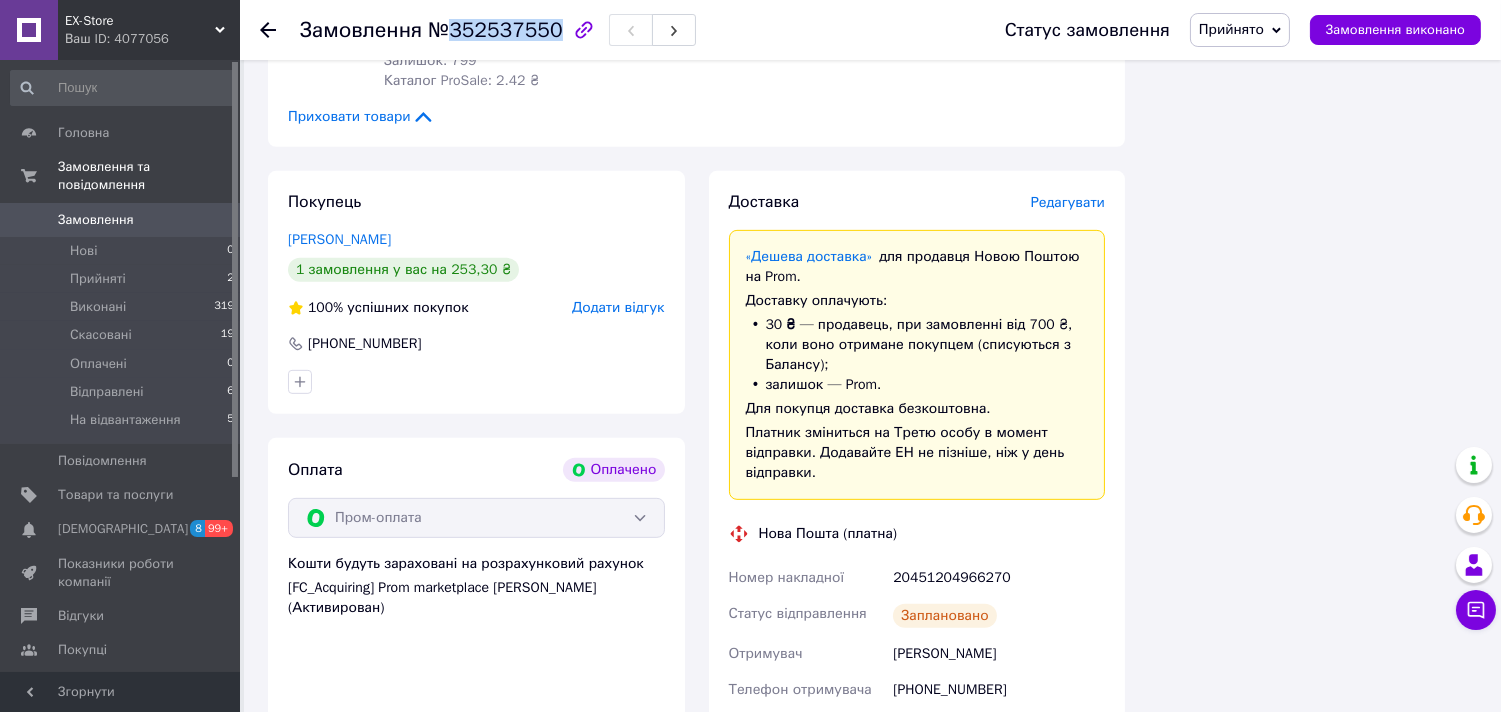 click on "№352537550" at bounding box center [495, 30] 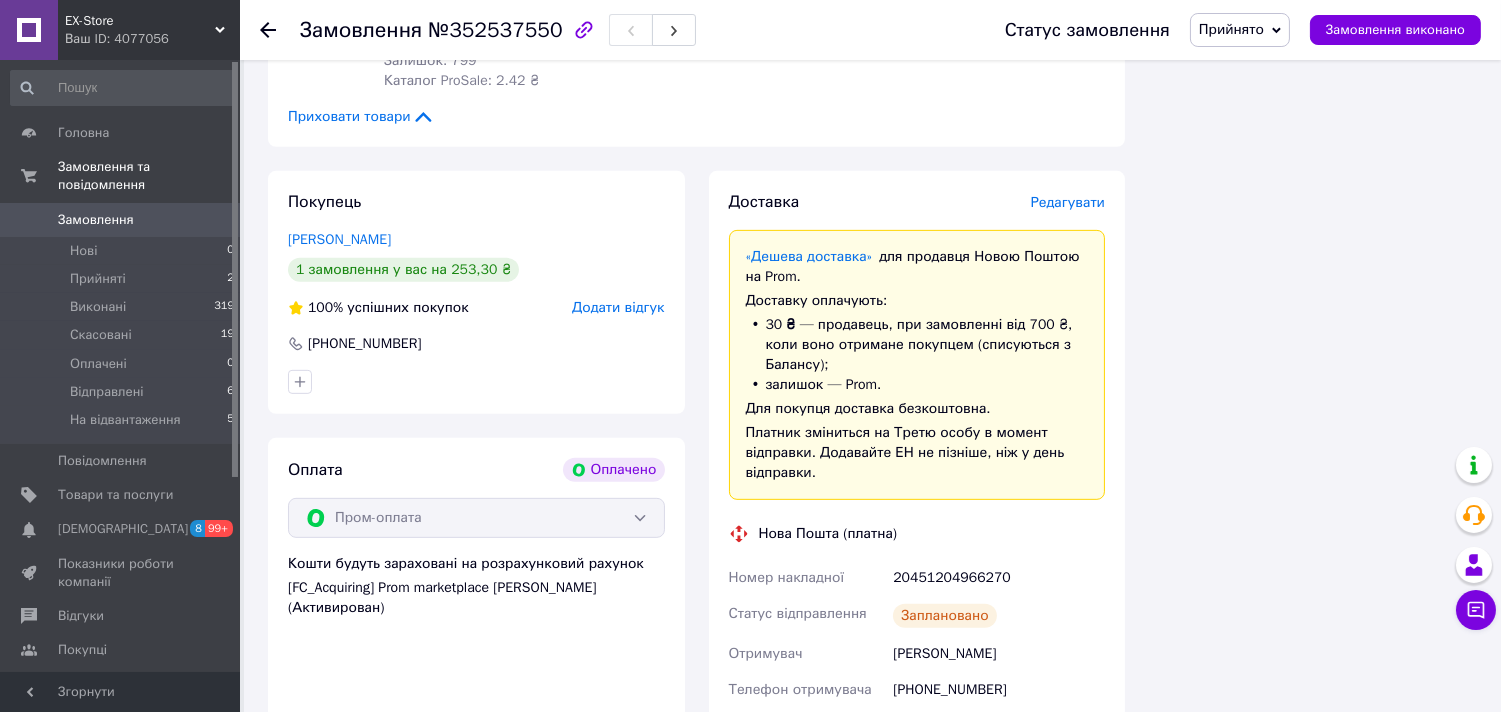 click on "20451204966270" at bounding box center [999, 578] 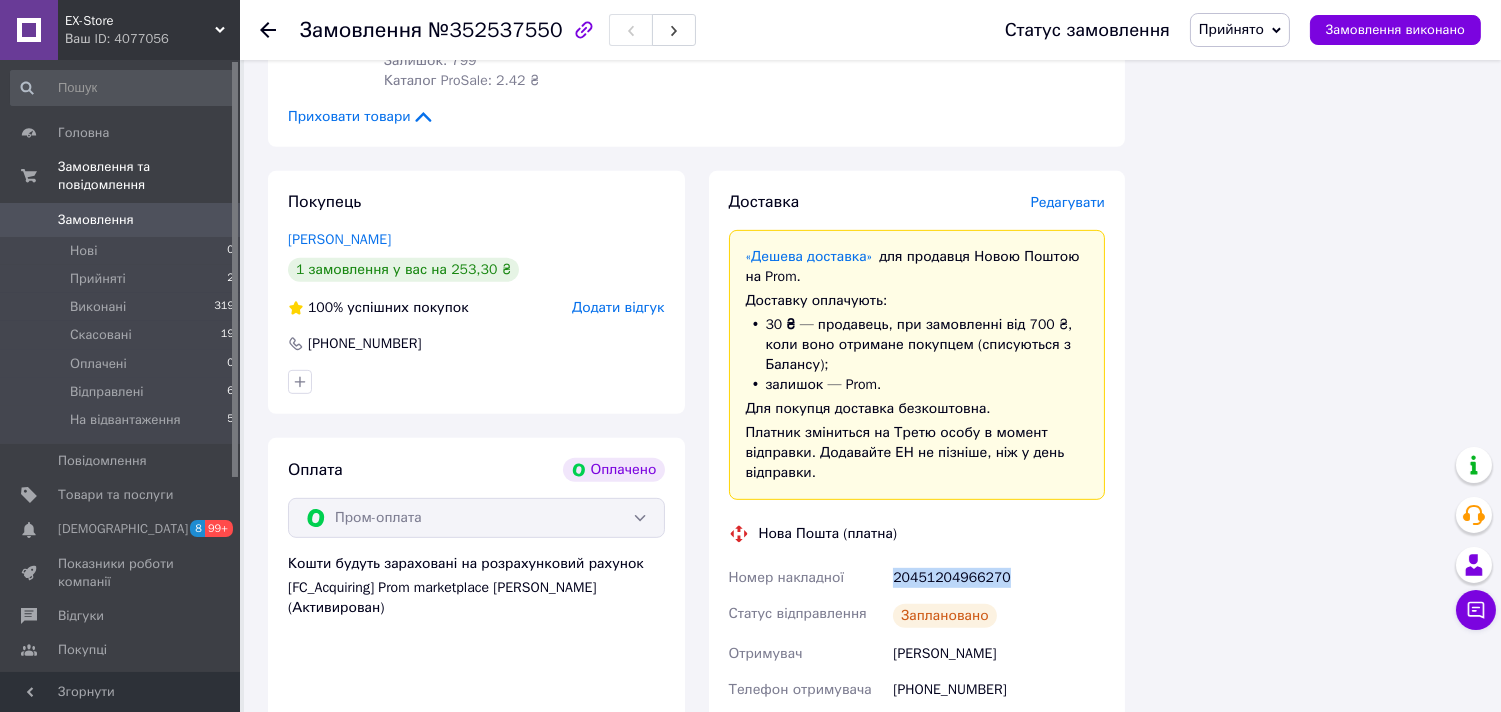 click on "20451204966270" at bounding box center (999, 578) 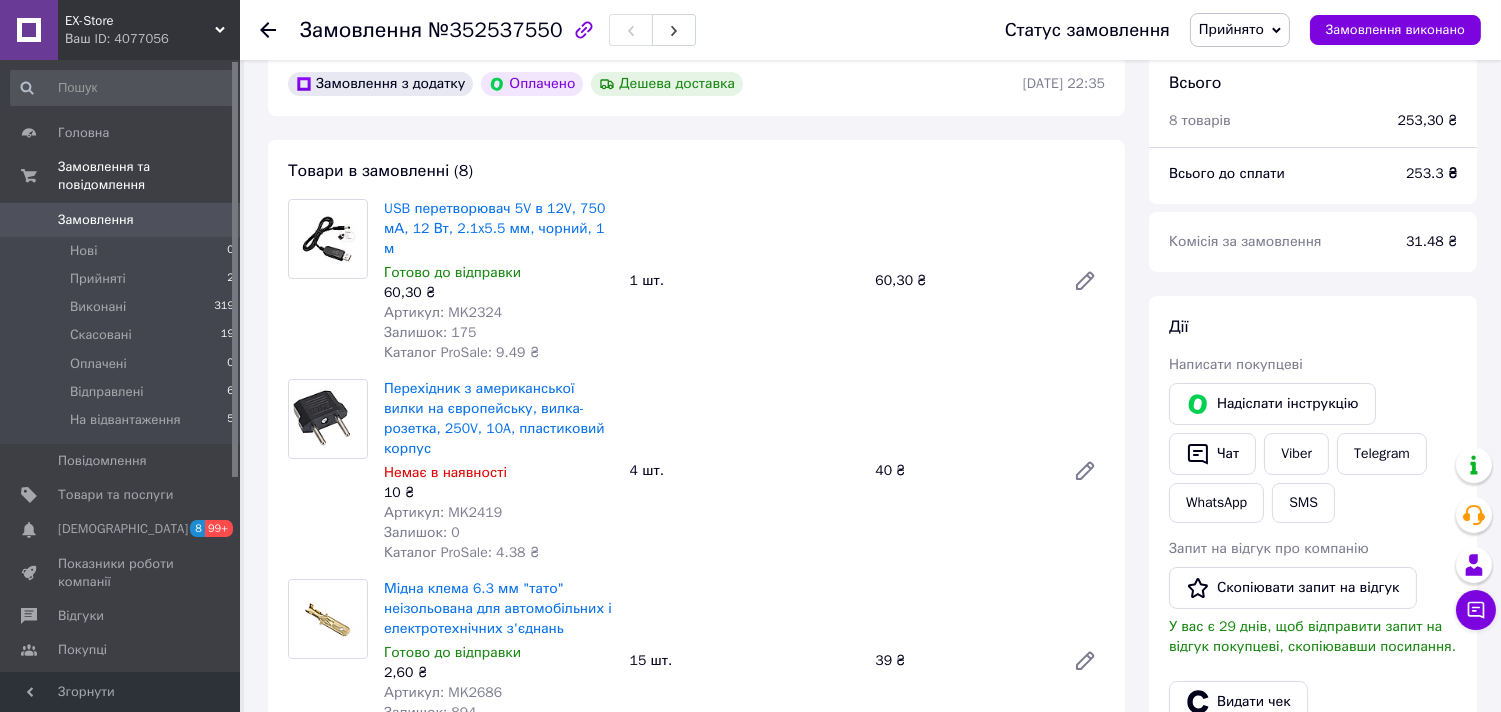 scroll, scrollTop: 0, scrollLeft: 0, axis: both 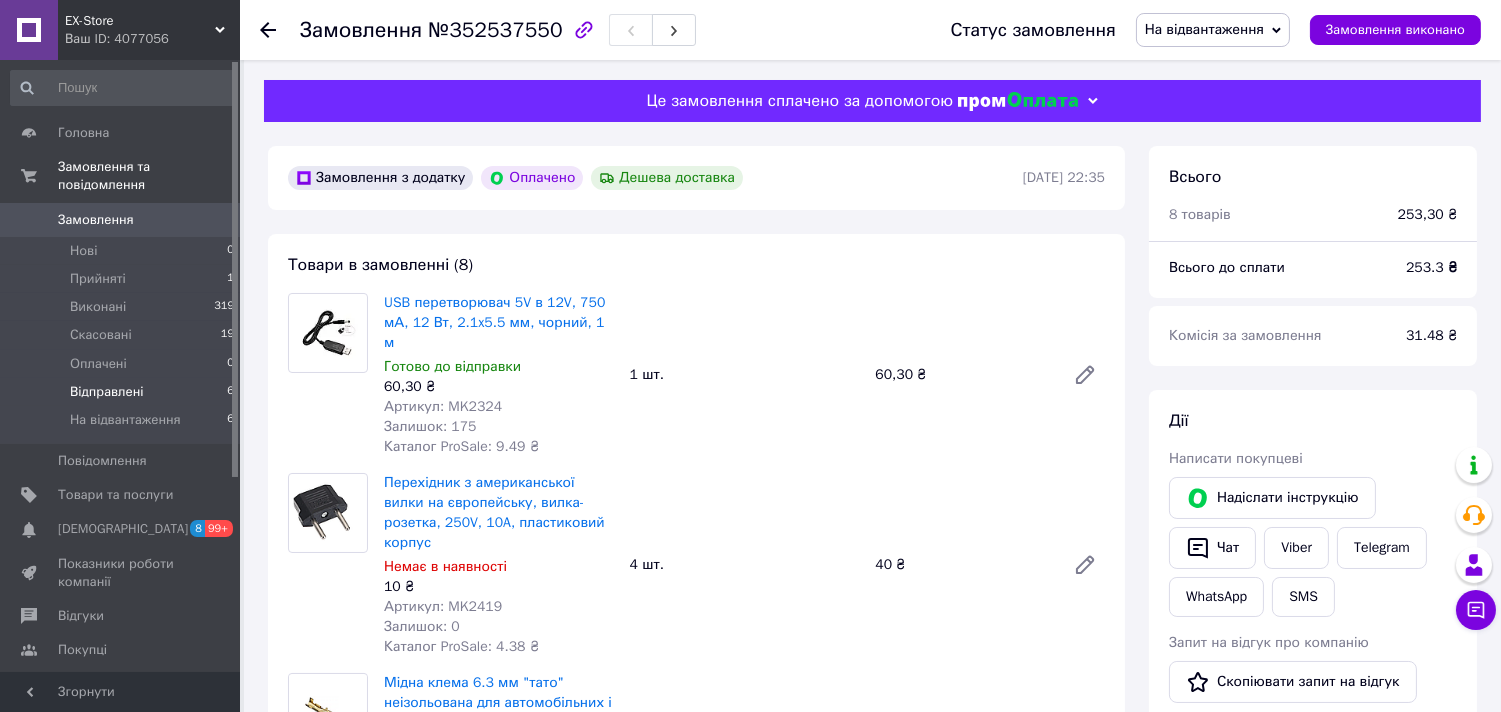 click on "Відправлені" at bounding box center [107, 392] 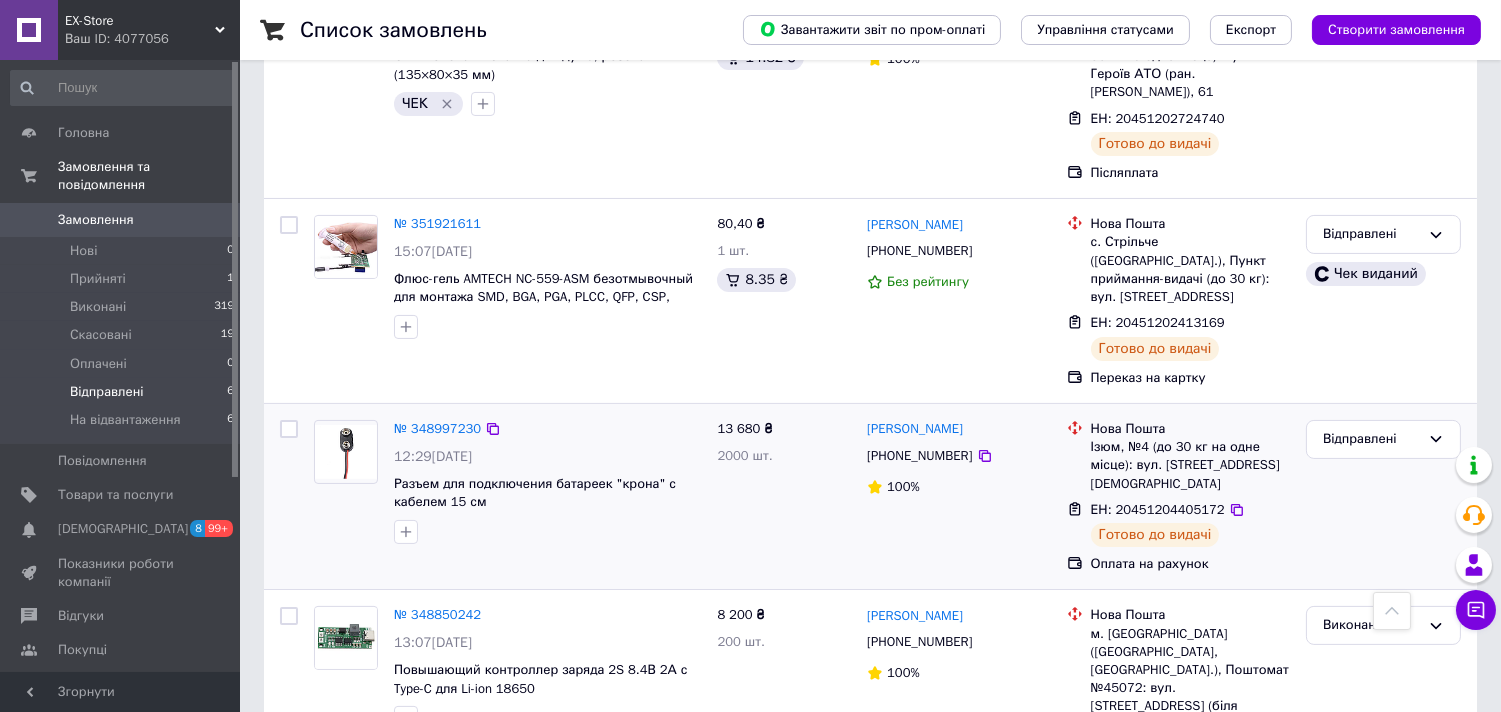 scroll, scrollTop: 717, scrollLeft: 0, axis: vertical 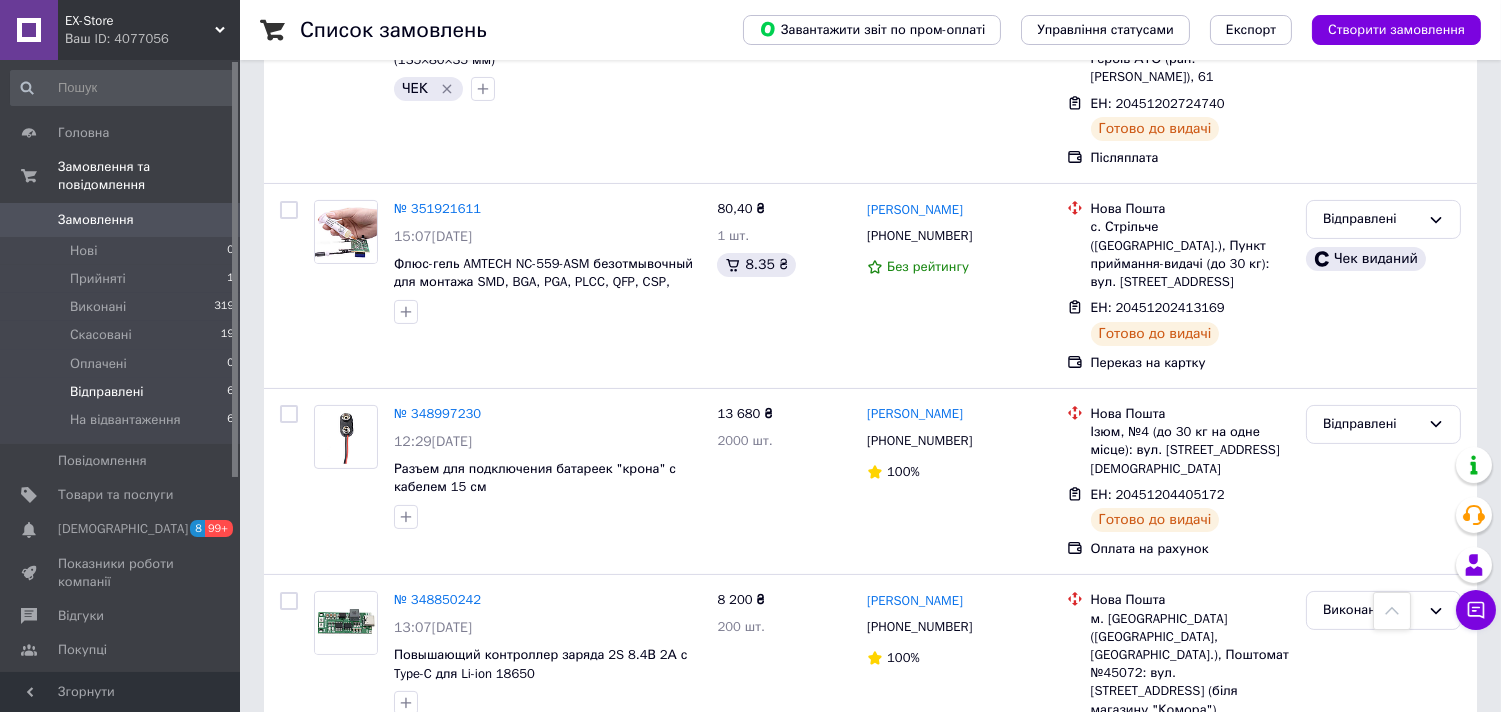 click on "Список замовлень   Завантажити звіт по пром-оплаті Управління статусами Експорт Створити замовлення 1 Фільтри Збережені фільтри: Не обрано Статус: Відправлені Cкинути все Зберегти фільтр Замовлення Cума Покупець Доставка та оплата Статус № 352316602 09:46, 12.07.2025 Терморегулятор XH-W3002 для температуры -50°C ... +110°C (220V) 114 ₴ 1 шт. 11.04 ₴ Олексій Іванов +380937973603 89% Нова Пошта с. Матвіївка (Запорізька обл., Запорізький р-н.), №1: вул. Центральна, 75і ЕН: 20451204258258 На шляху до одержувача Пром-оплата Відправлені Оплачено Дешева доставка № 352260208 17:47, 11.07.2025 1 276 ₴ 10 шт. 63.80 ₴ +380980529688 100%" at bounding box center (870, 61) 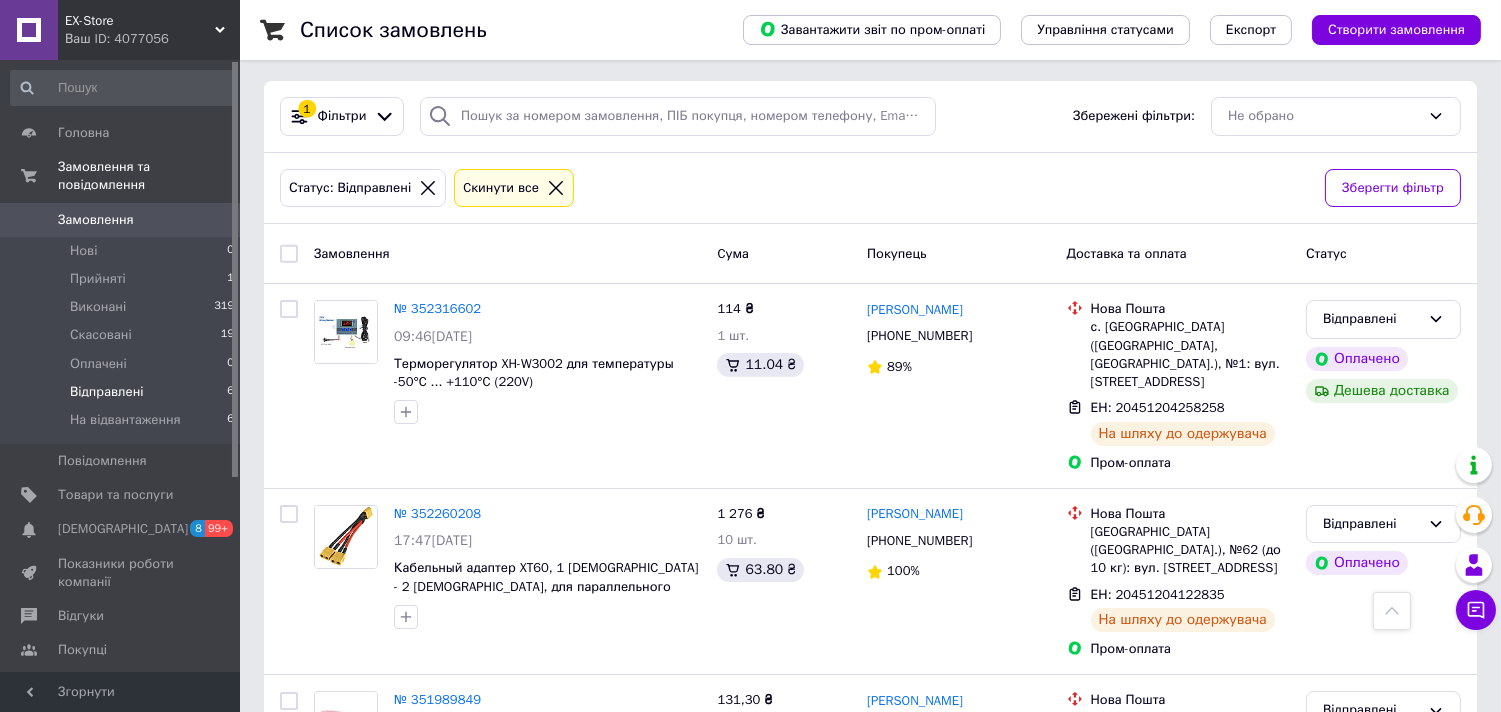 scroll, scrollTop: 0, scrollLeft: 0, axis: both 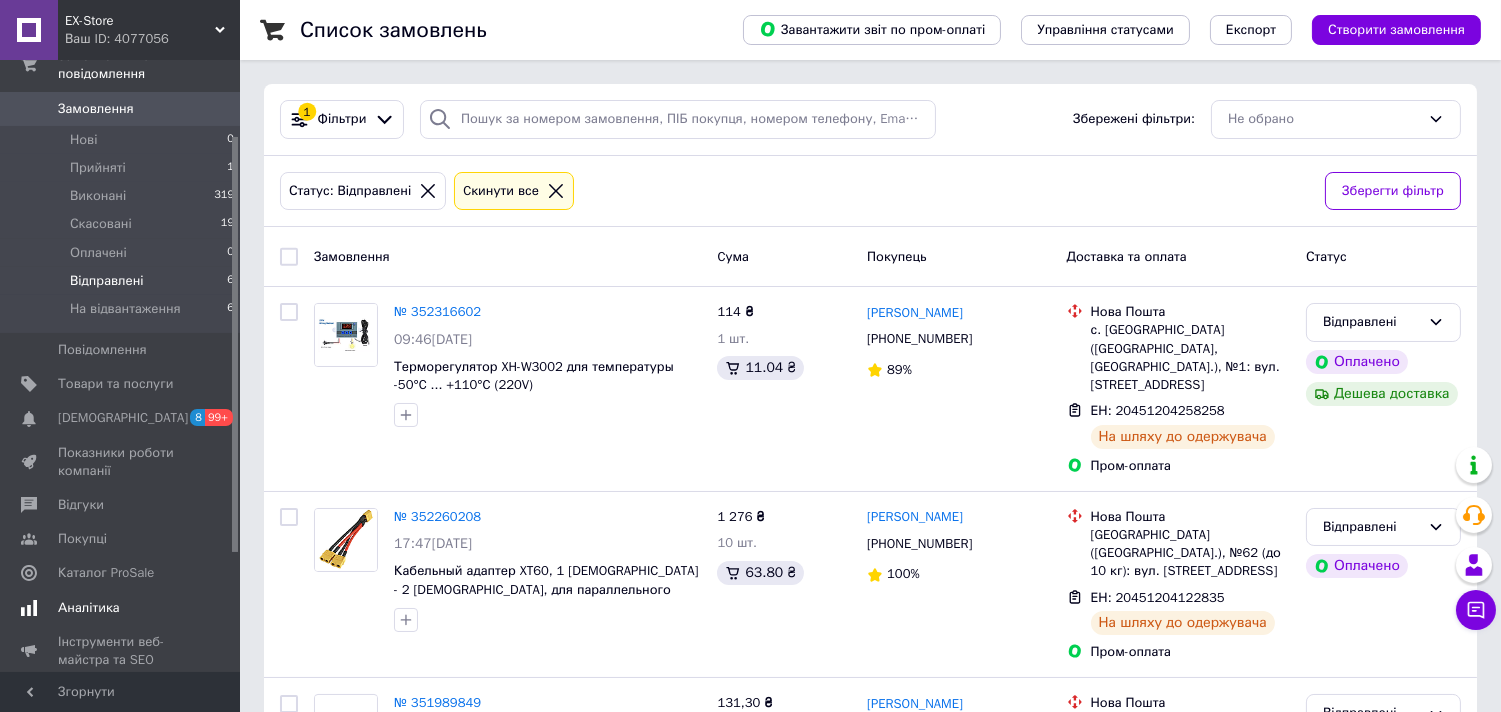 click on "Аналітика" at bounding box center [89, 608] 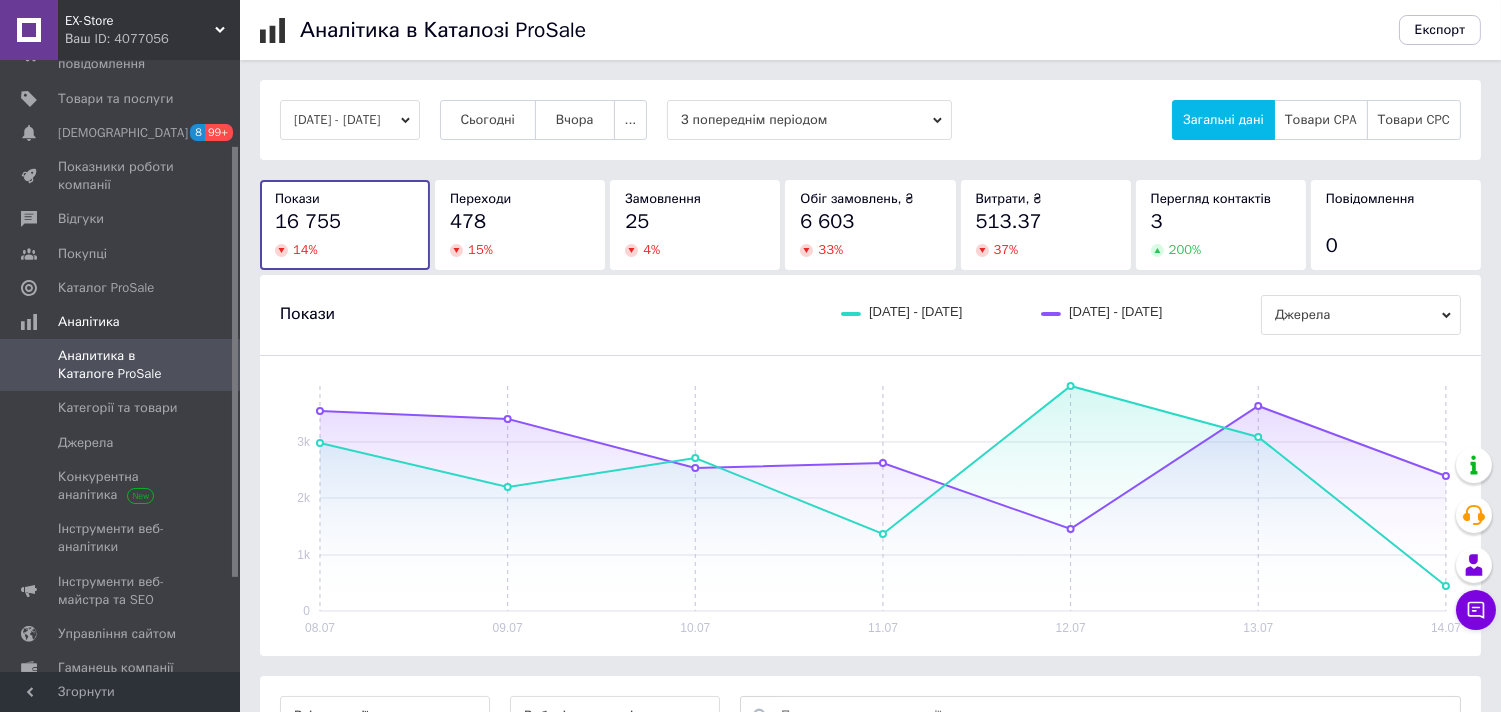 click 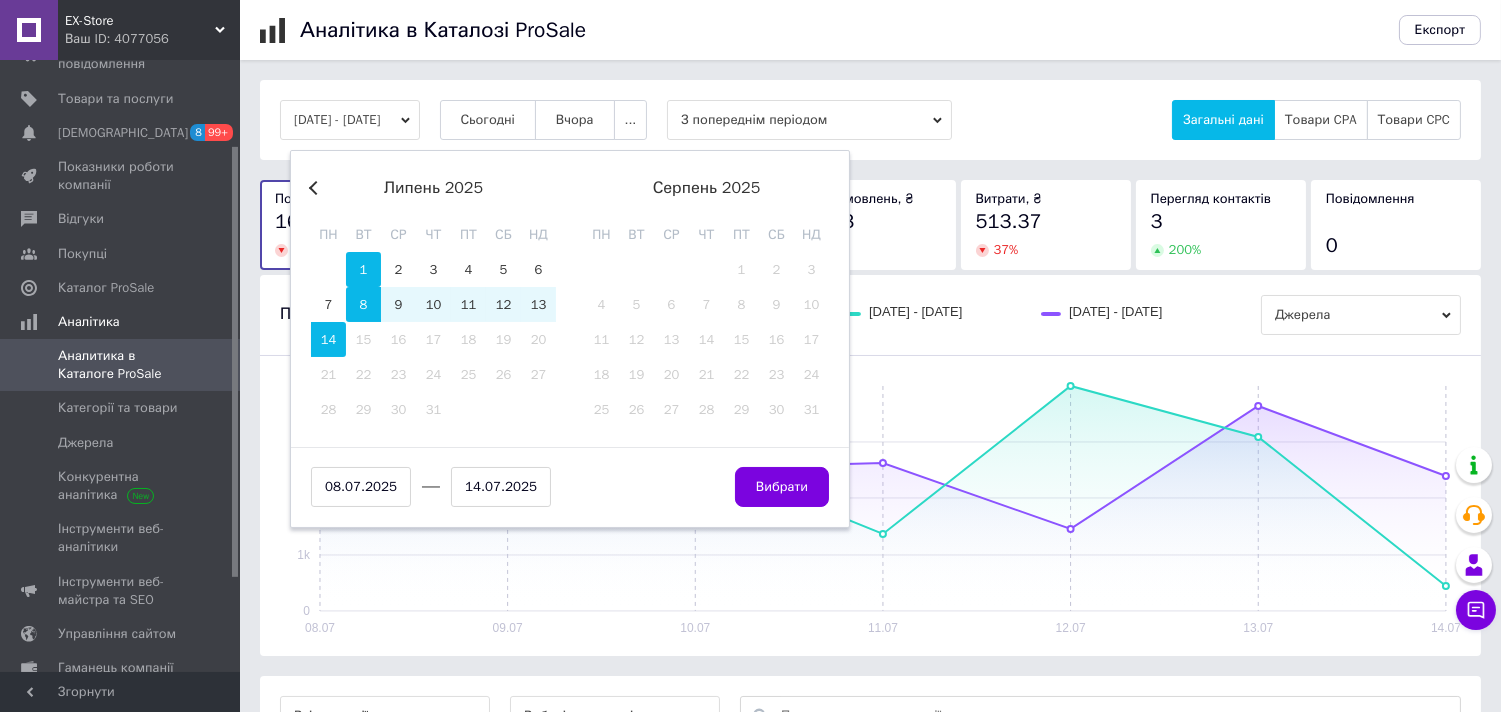 click on "1" at bounding box center (363, 269) 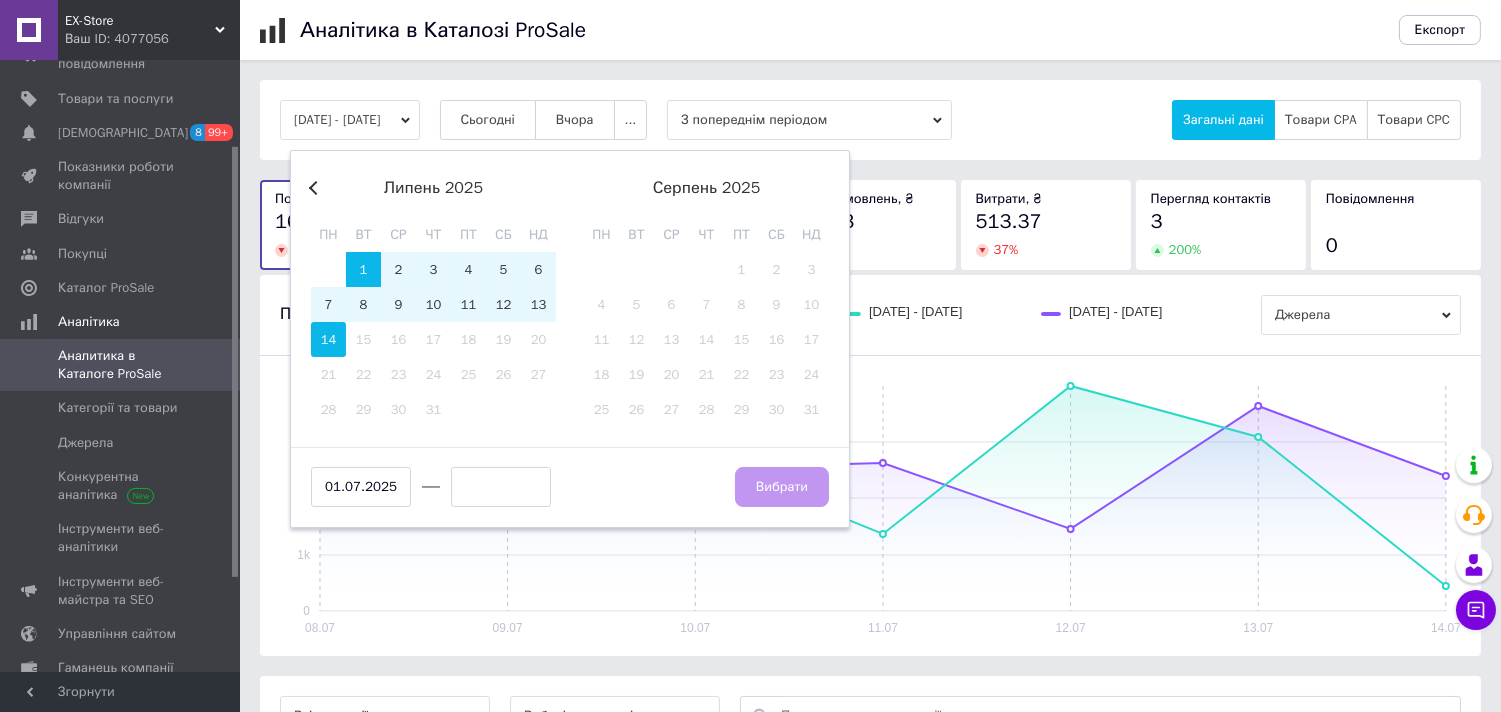 click on "14" at bounding box center (328, 339) 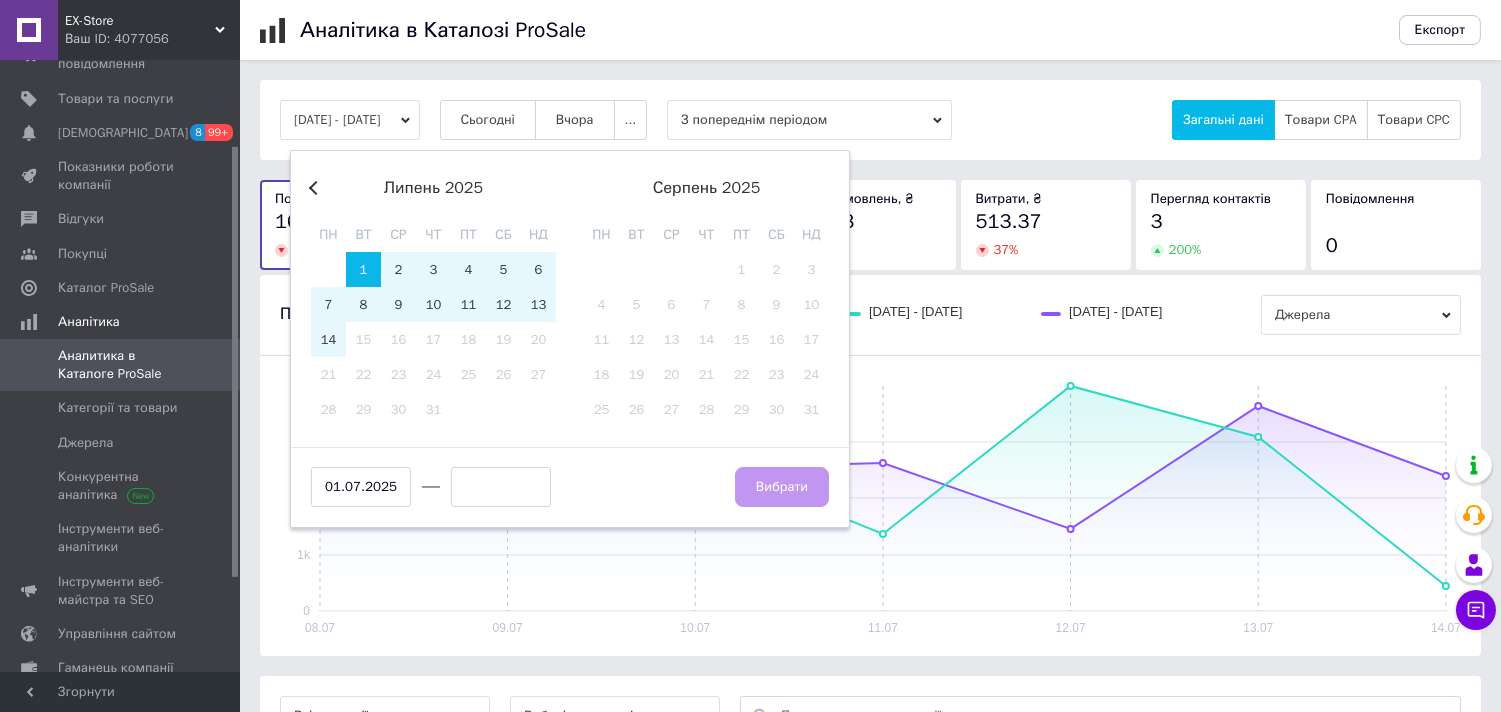 type on "14.07.2025" 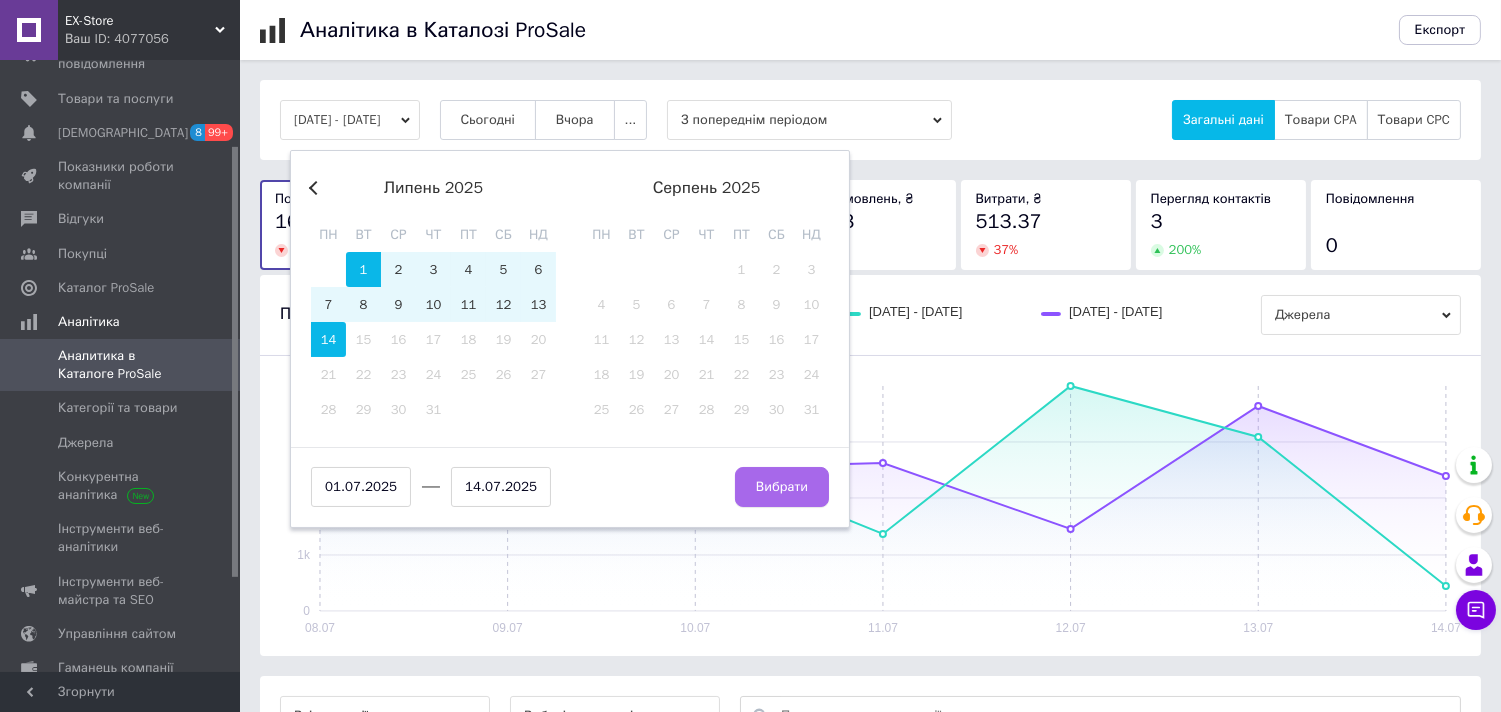 click on "Вибрати" at bounding box center [782, 487] 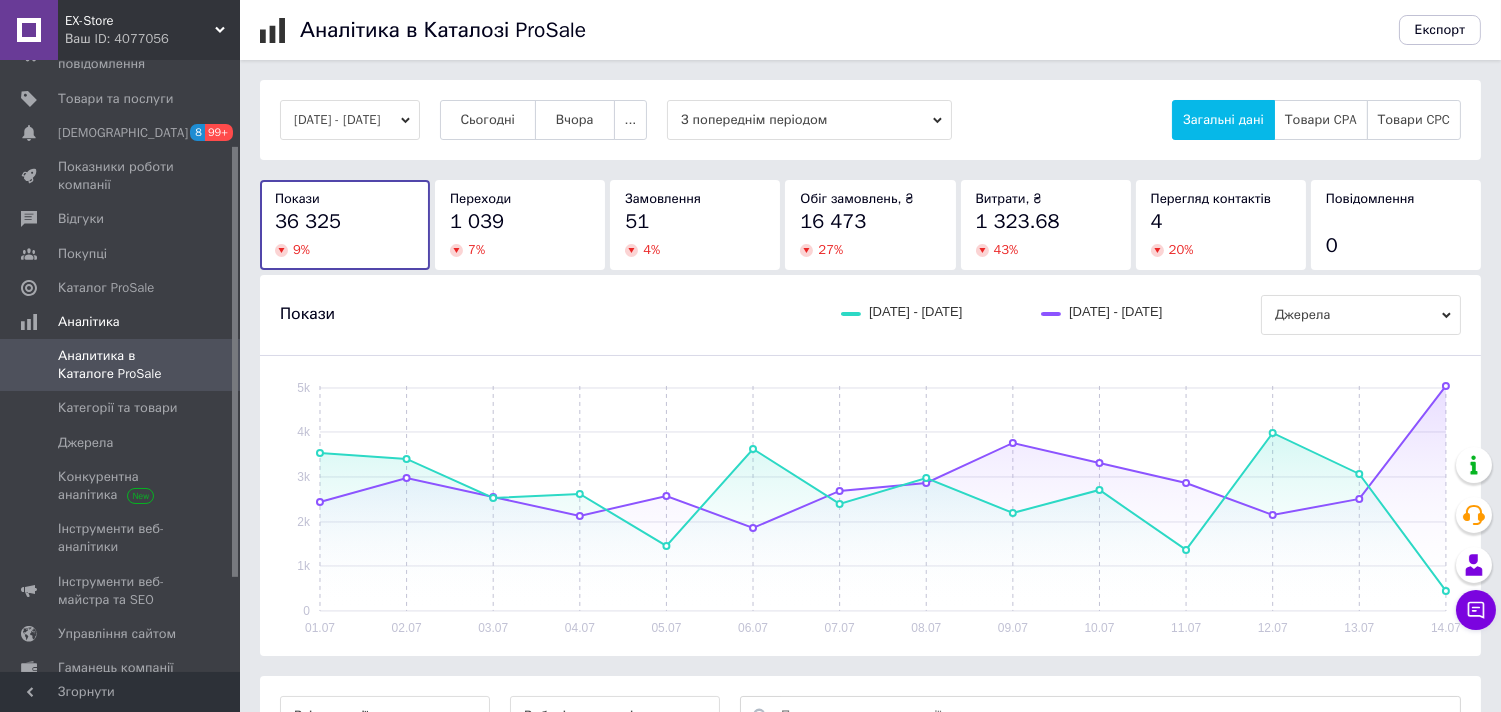click on "01.07.2025 - 14.07.2025" at bounding box center (350, 120) 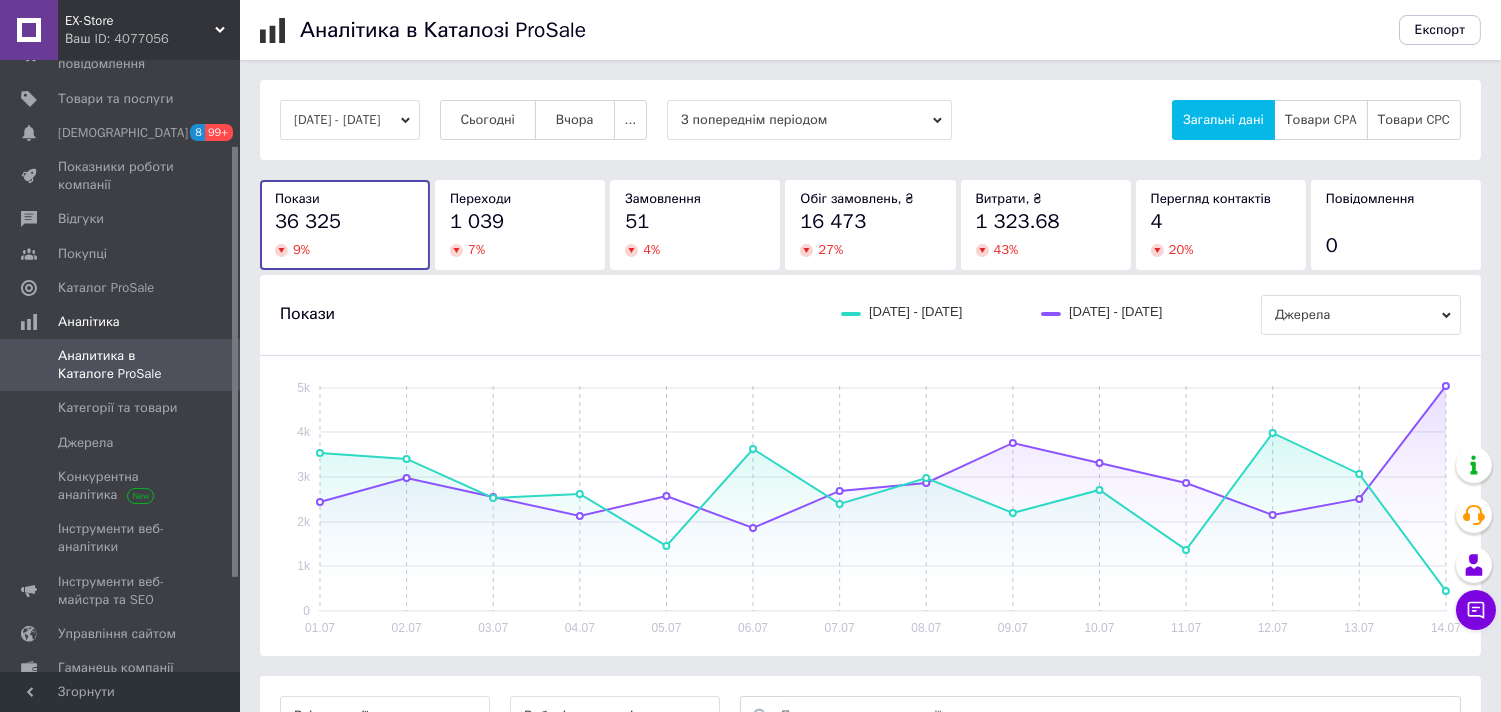 click on "Покази 01.07.2025 - 14.07.2025 17.06.2025 - 30.06.2025 Джерела" at bounding box center [870, 315] 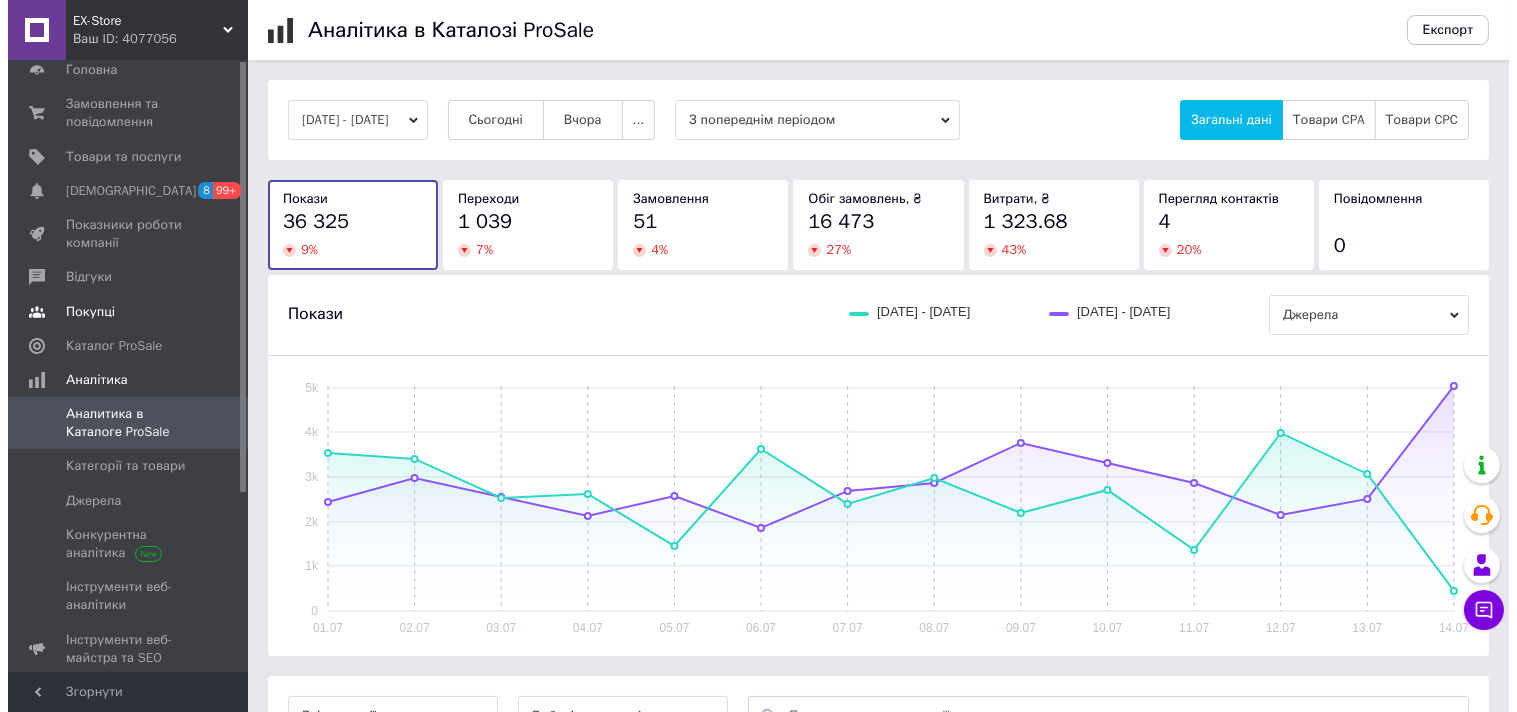 scroll, scrollTop: 0, scrollLeft: 0, axis: both 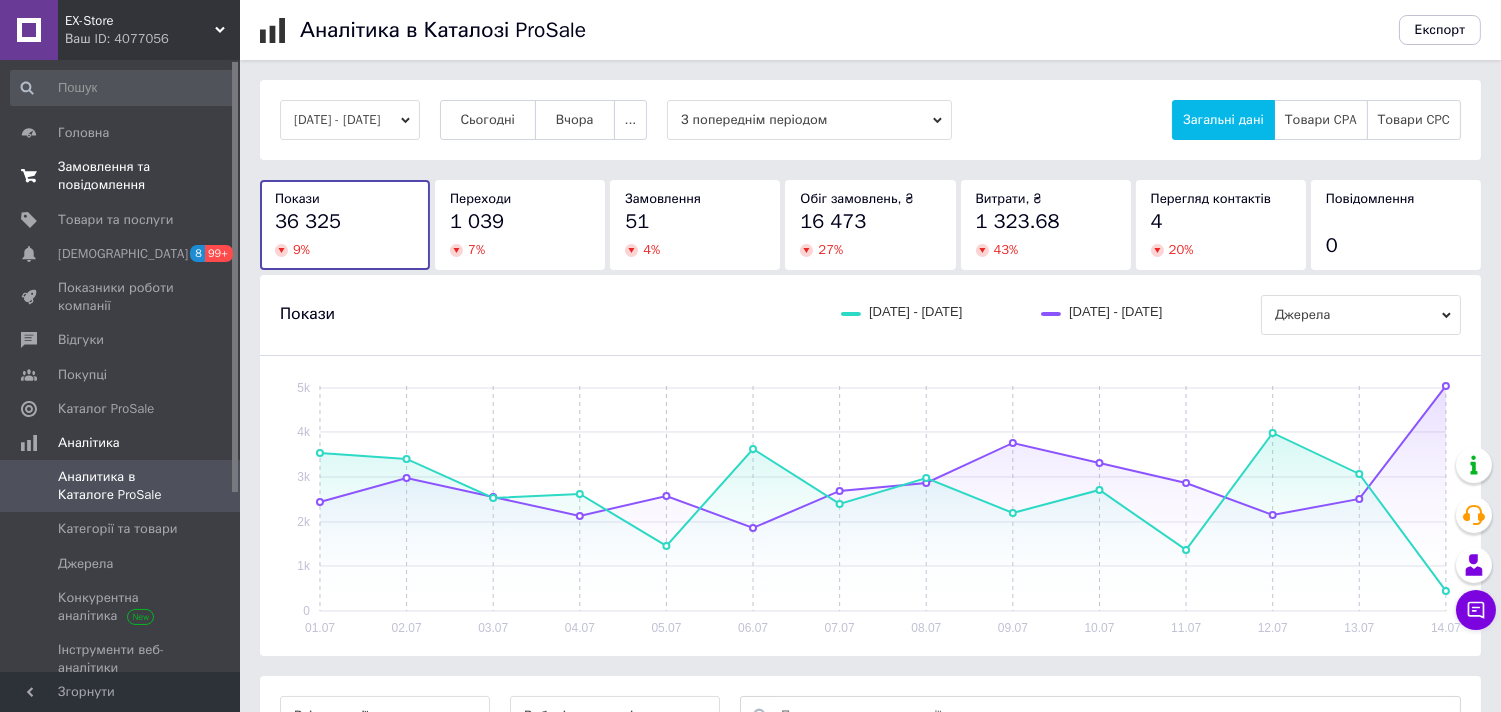 click on "Замовлення та повідомлення" at bounding box center [121, 176] 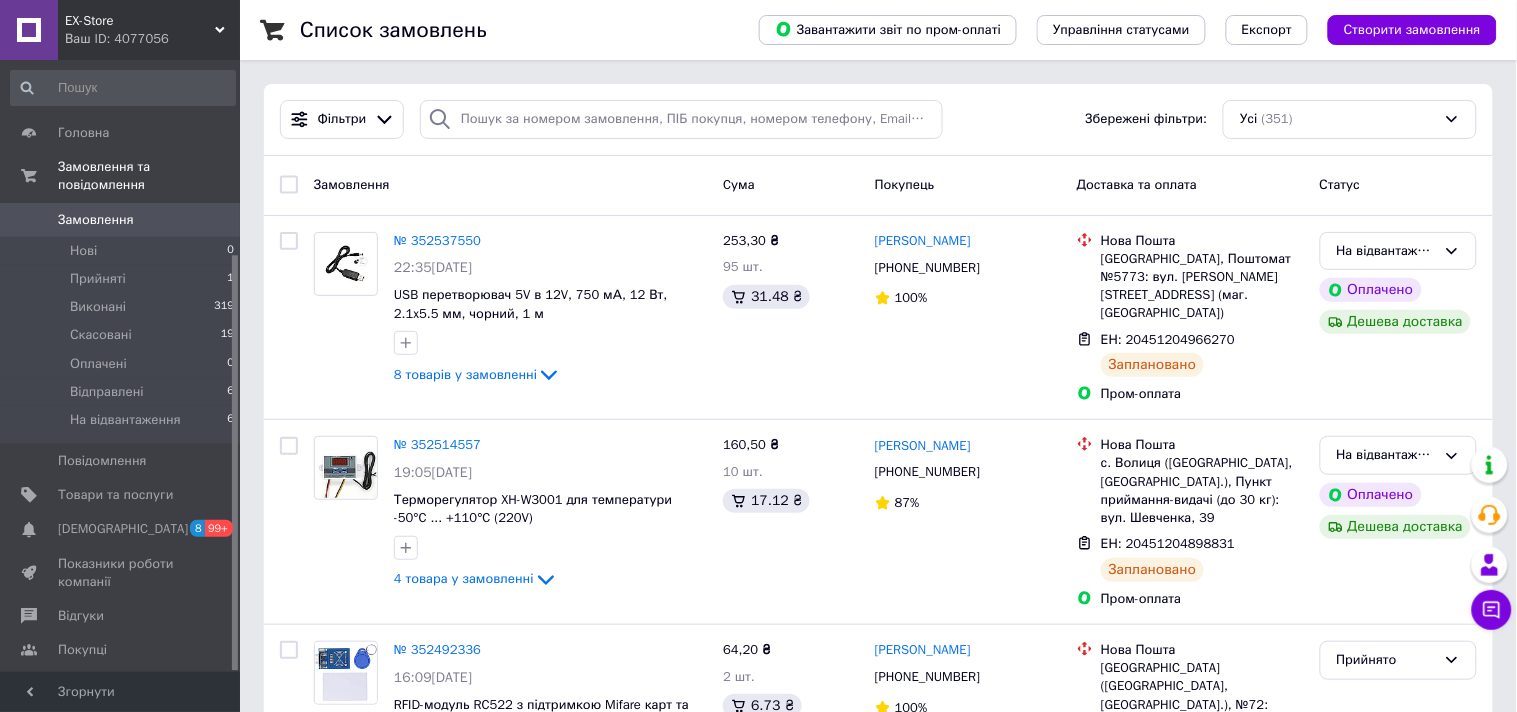 click on "Аналітика" at bounding box center [89, 719] 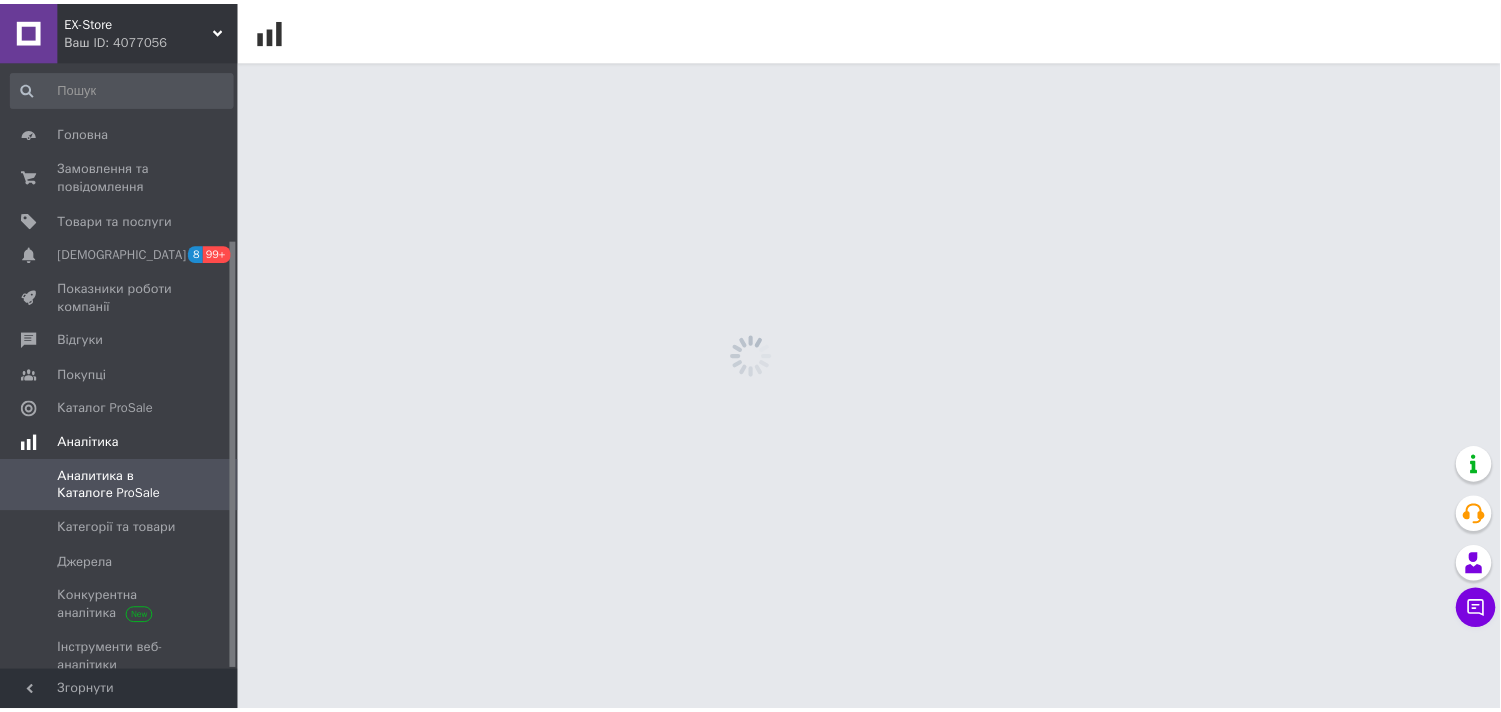 scroll, scrollTop: 254, scrollLeft: 0, axis: vertical 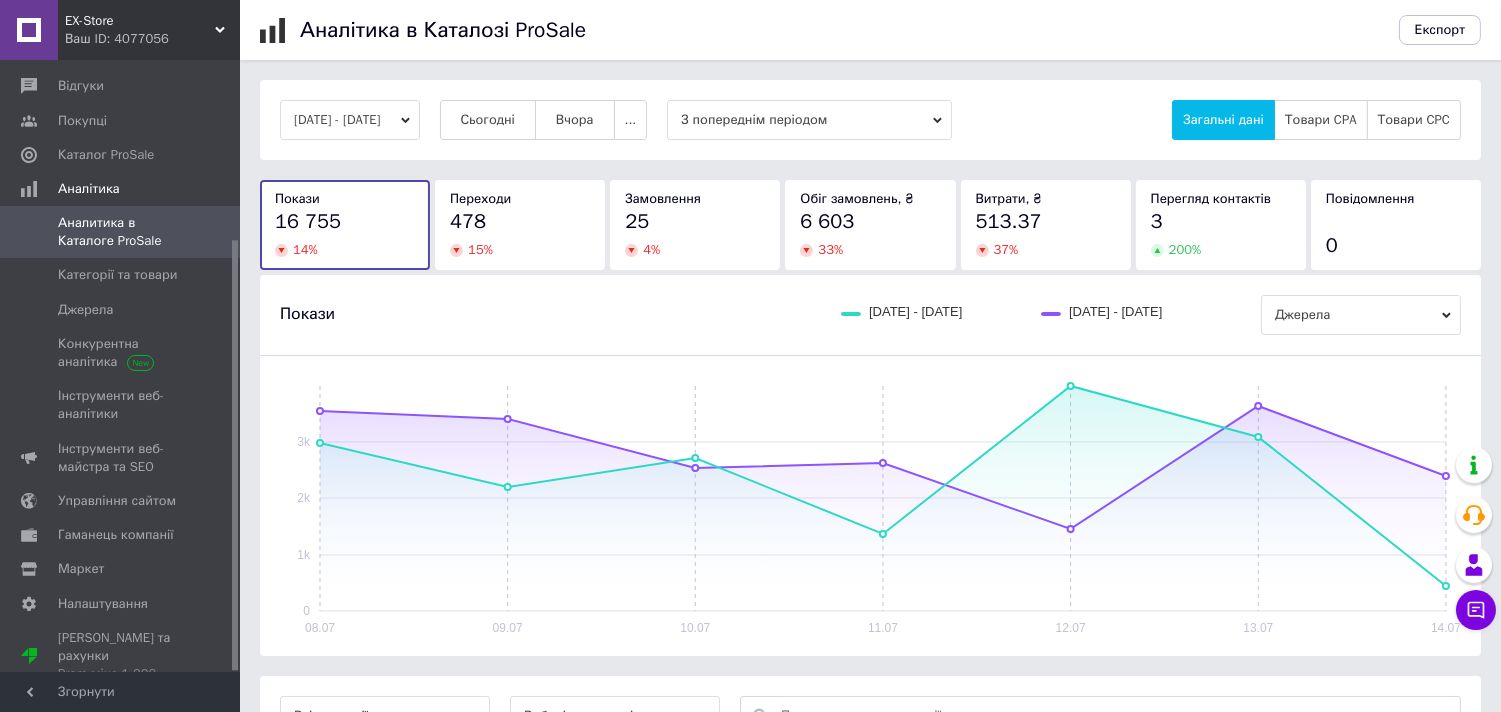 click on "08.07.2025 - 14.07.2025" at bounding box center (350, 120) 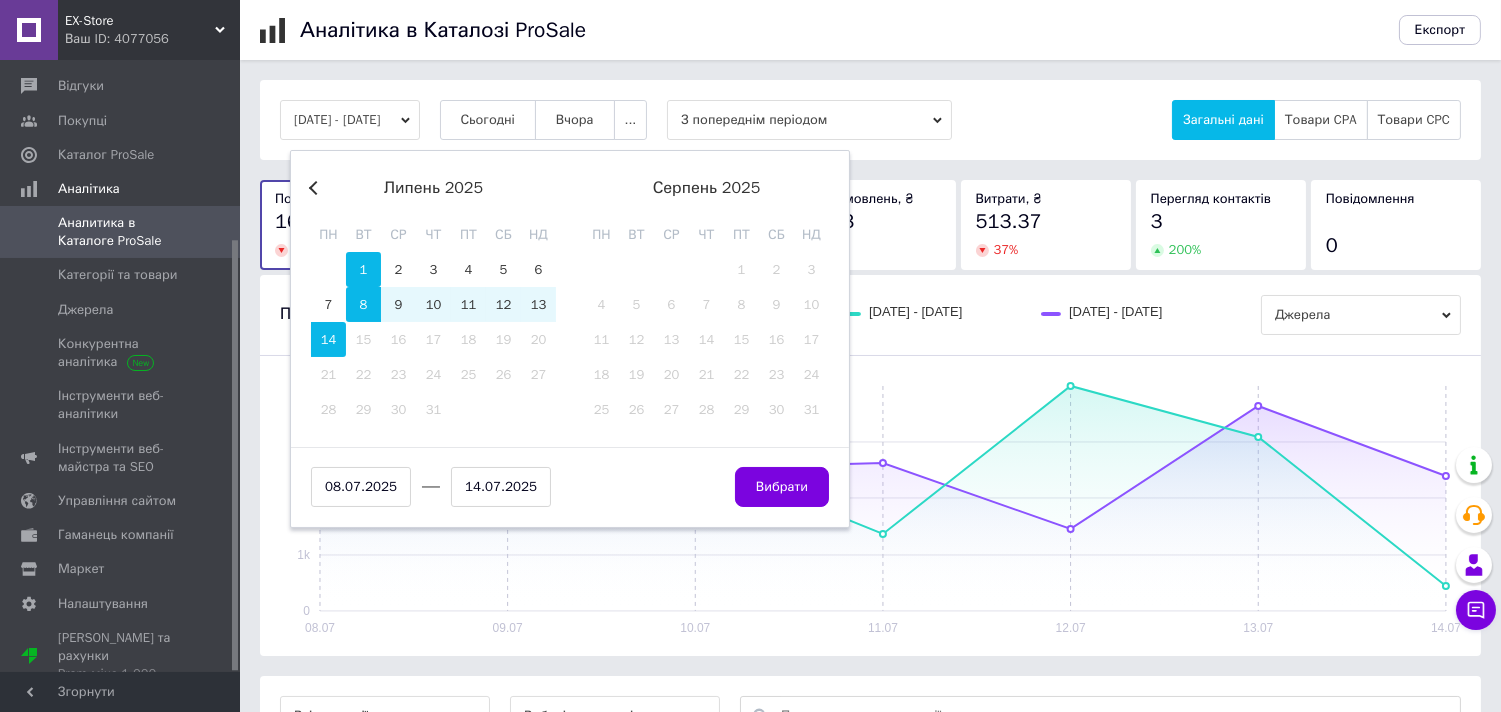 click on "1" at bounding box center [363, 269] 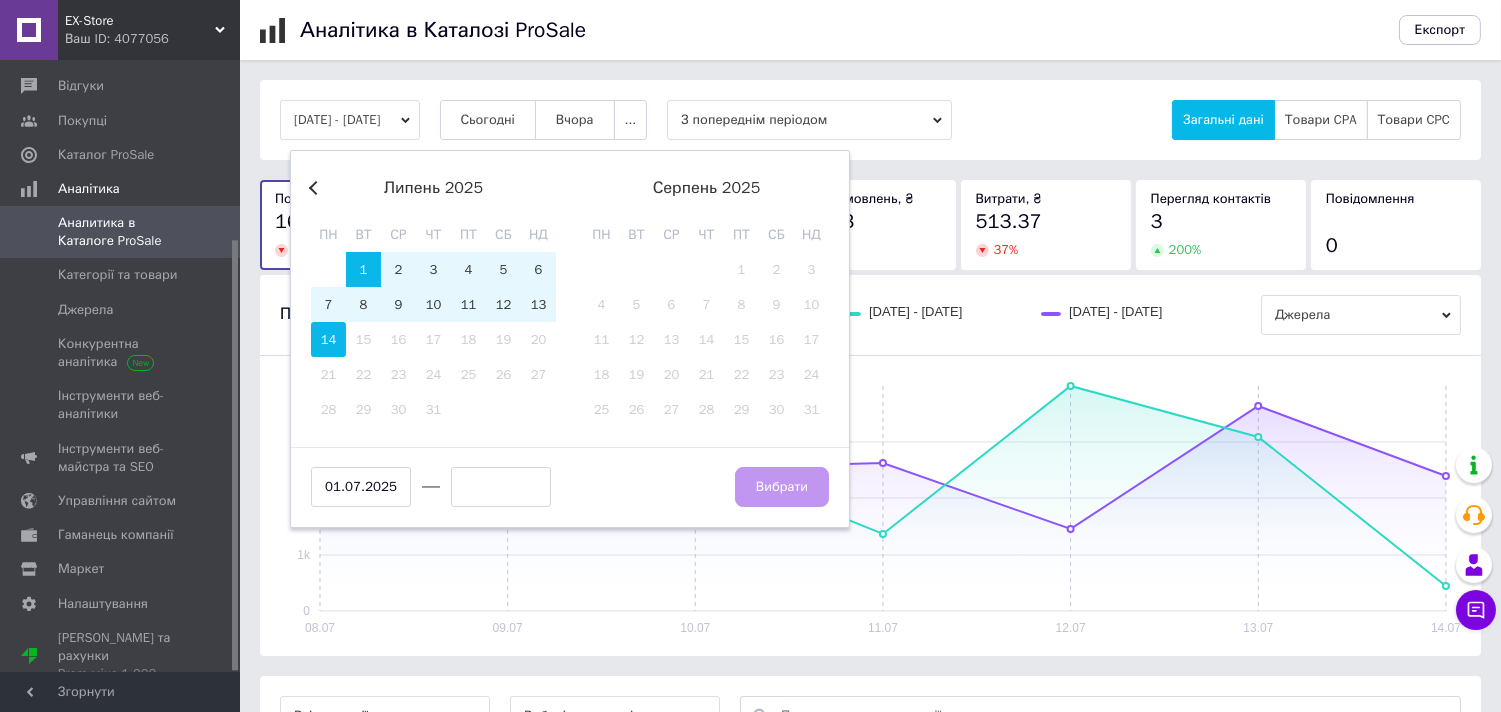 click on "14" at bounding box center (328, 339) 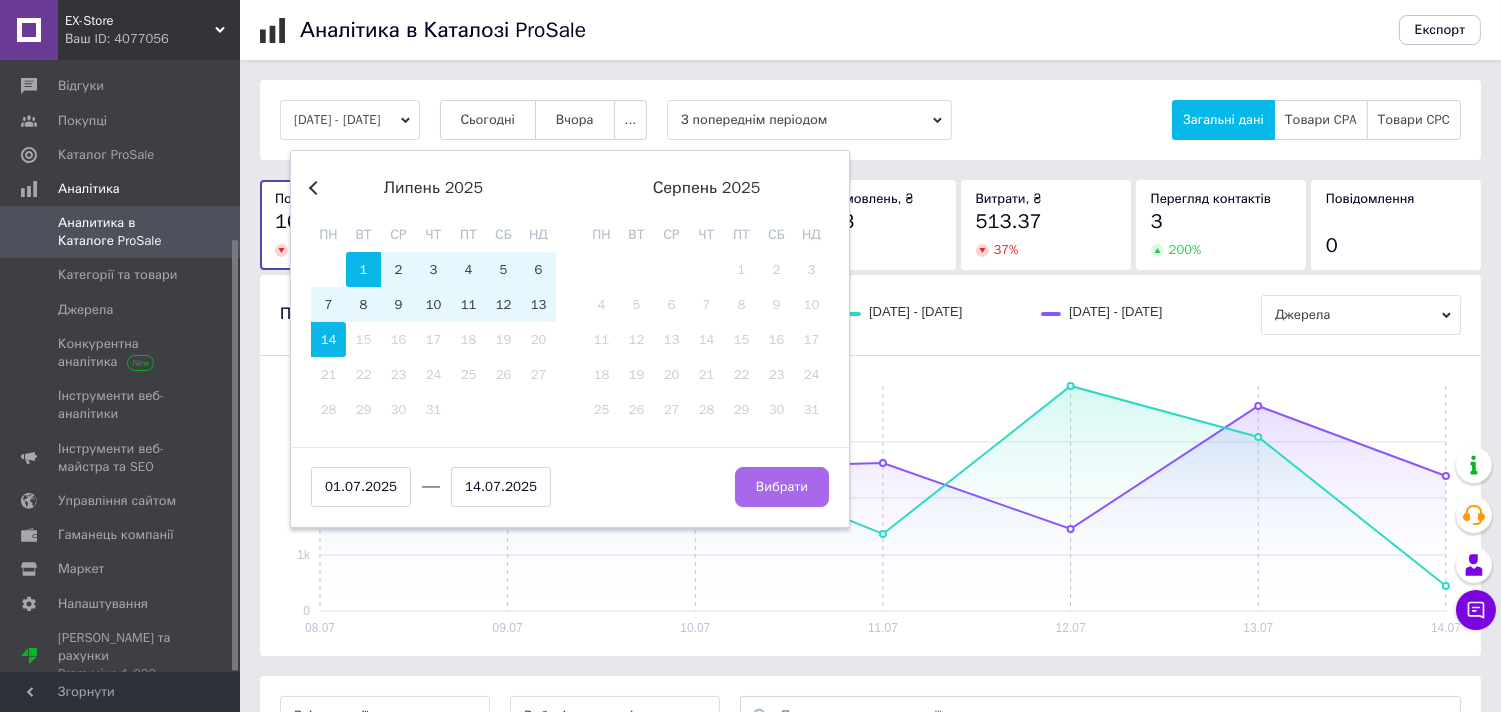 click on "Вибрати" at bounding box center (782, 487) 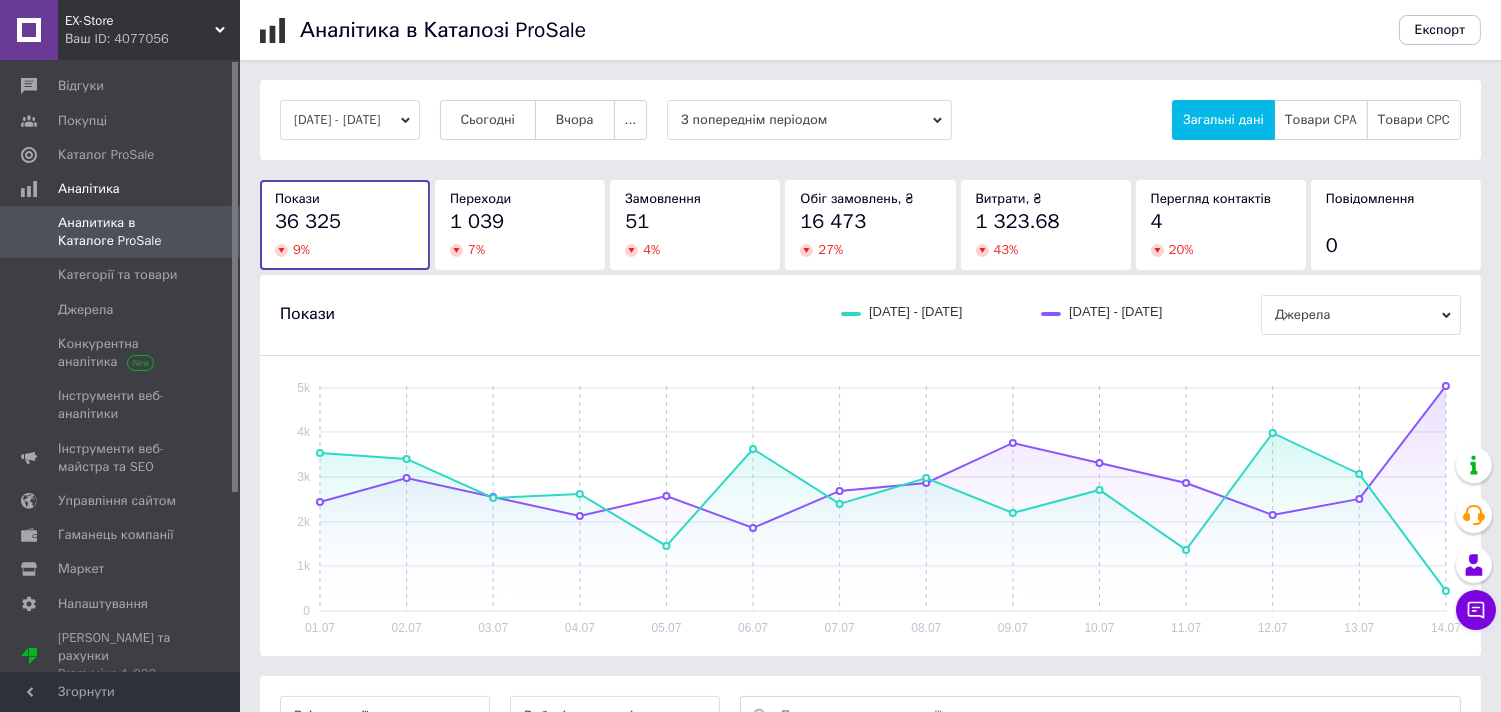 scroll, scrollTop: 0, scrollLeft: 0, axis: both 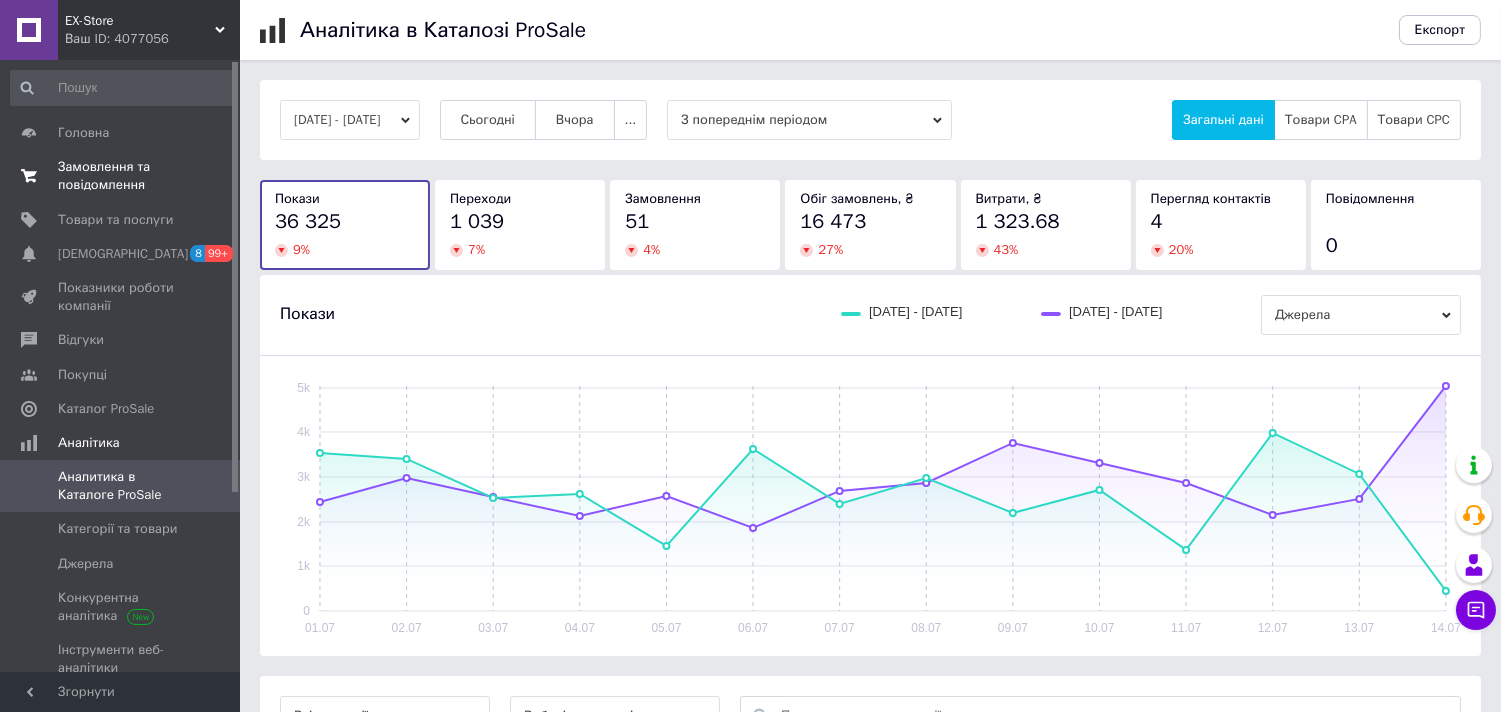 click on "Замовлення та повідомлення" at bounding box center [121, 176] 